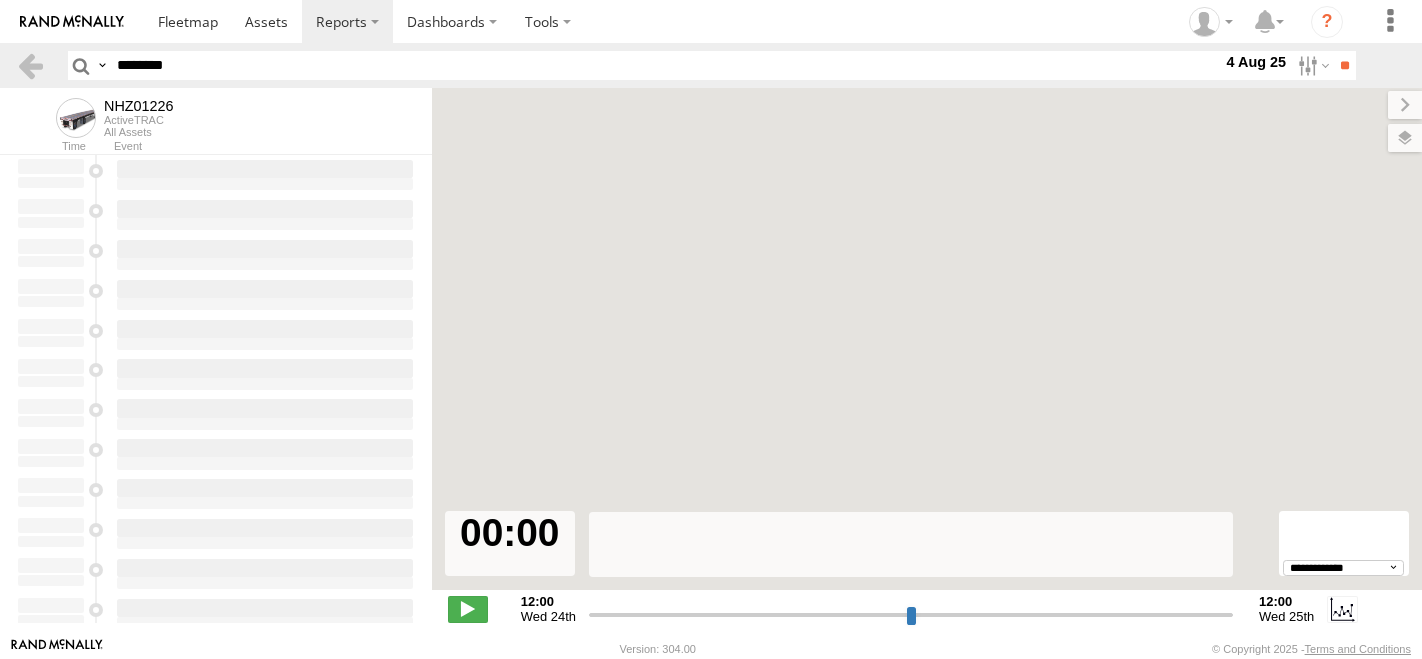 scroll, scrollTop: 0, scrollLeft: 0, axis: both 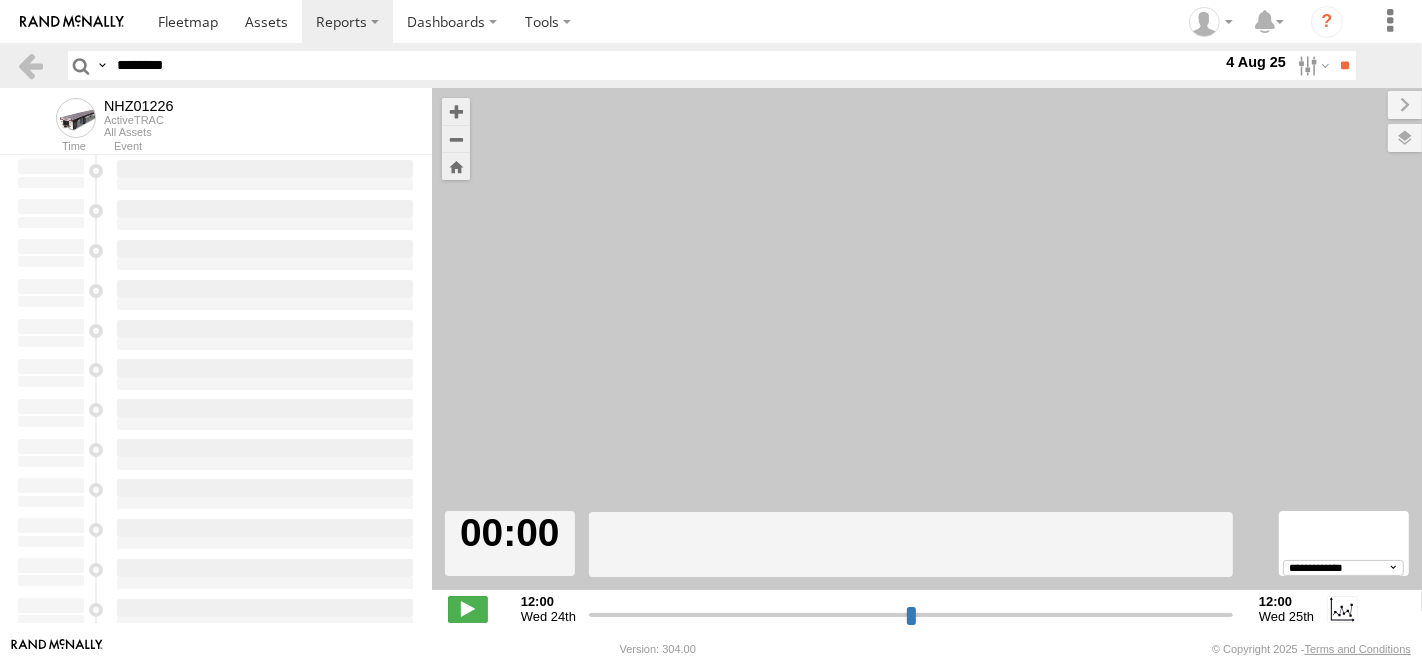 click on "********" at bounding box center (665, 65) 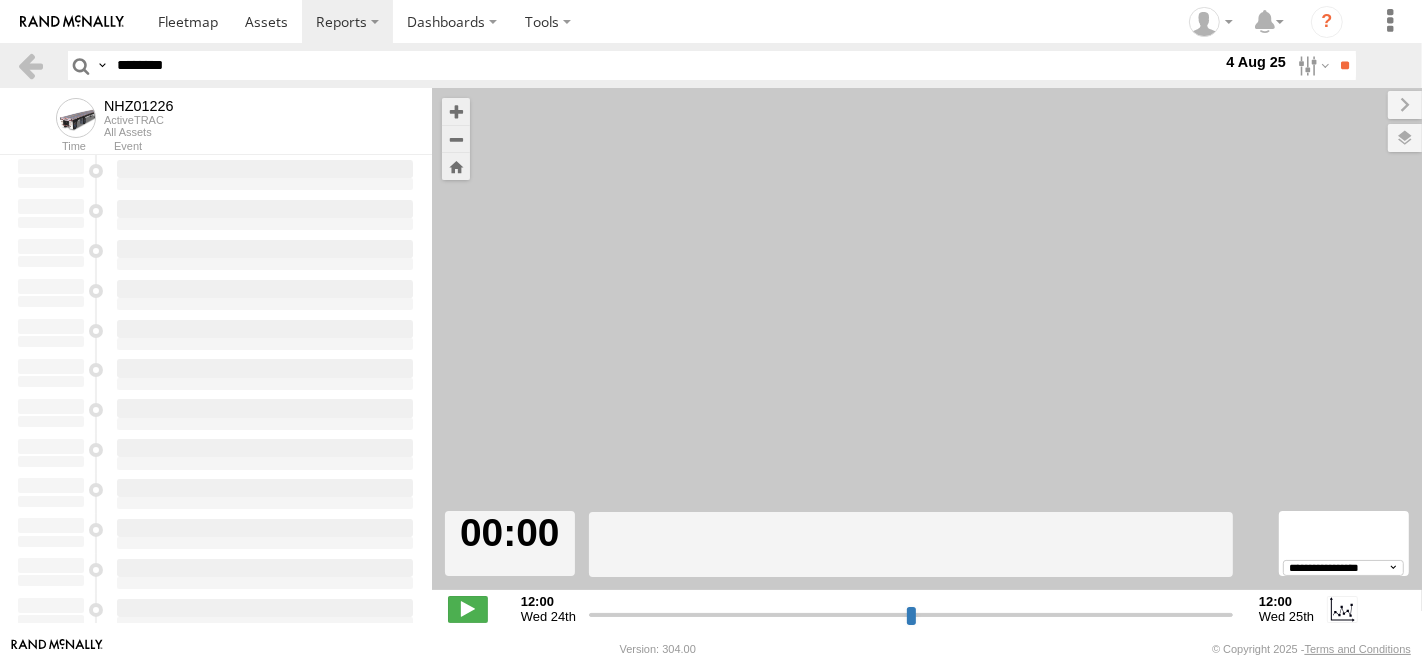 type on "**********" 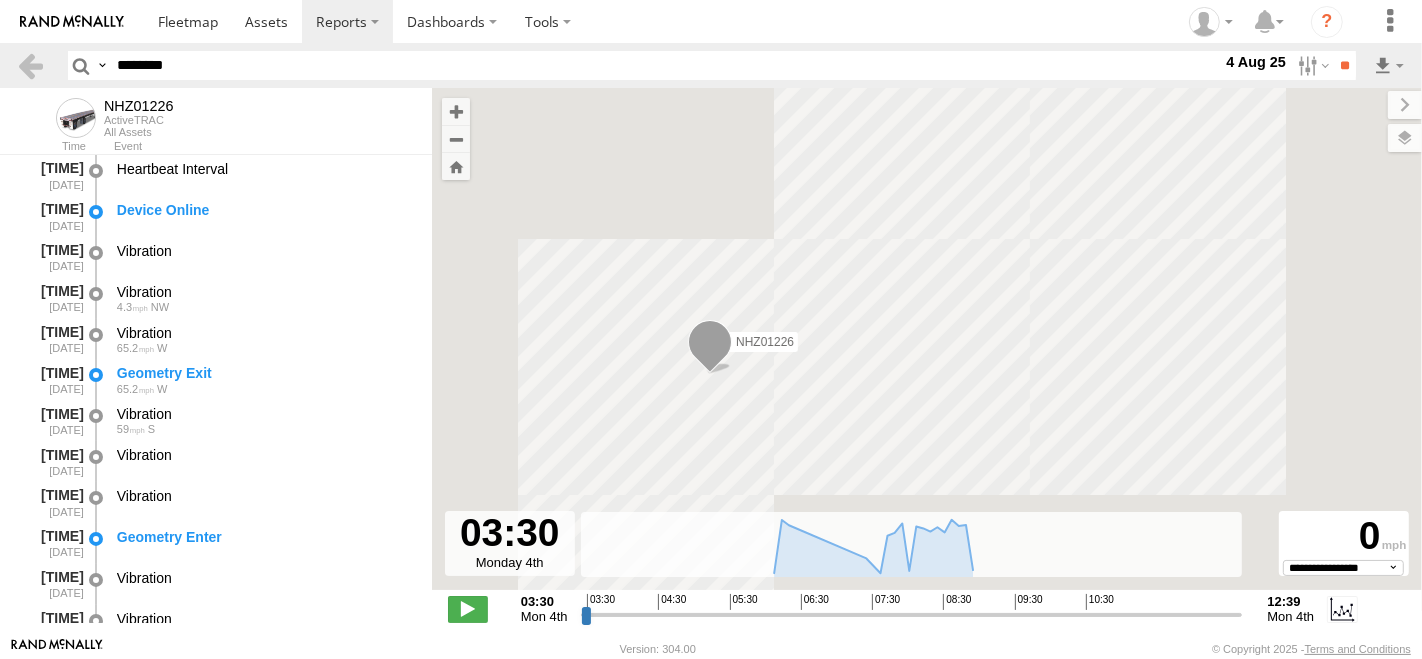 paste 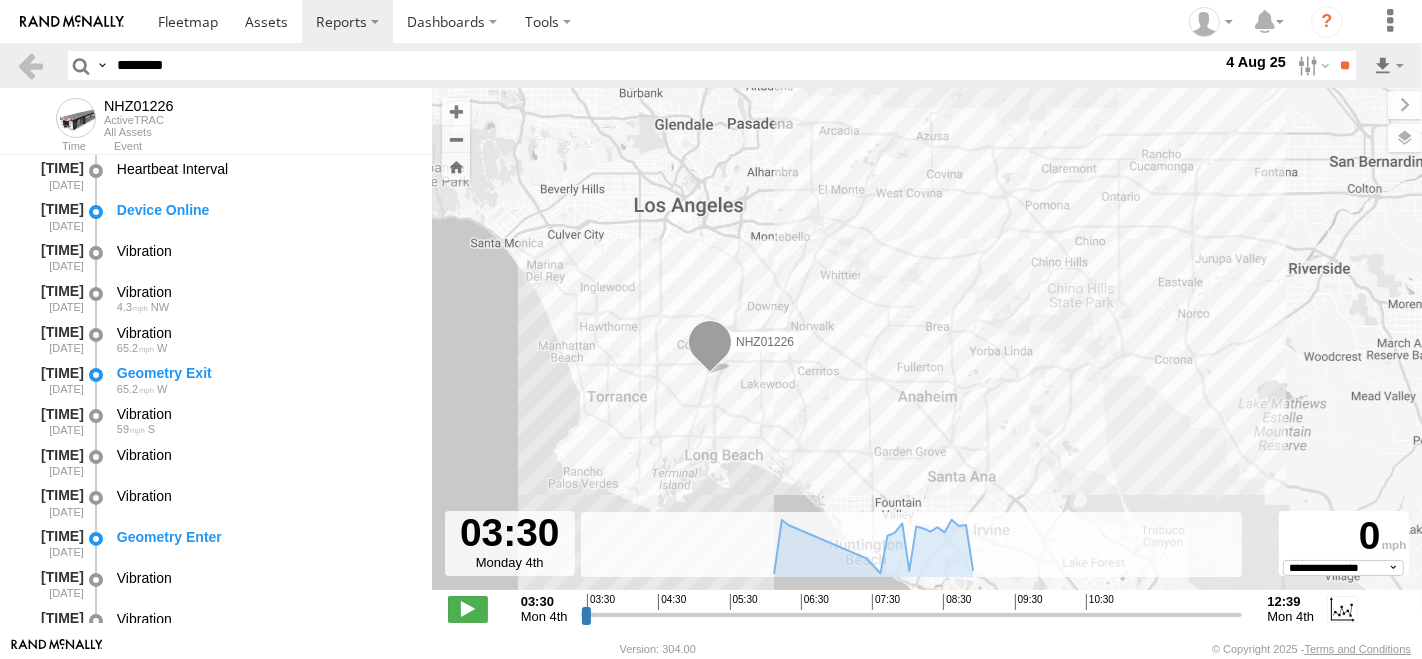 type on "********" 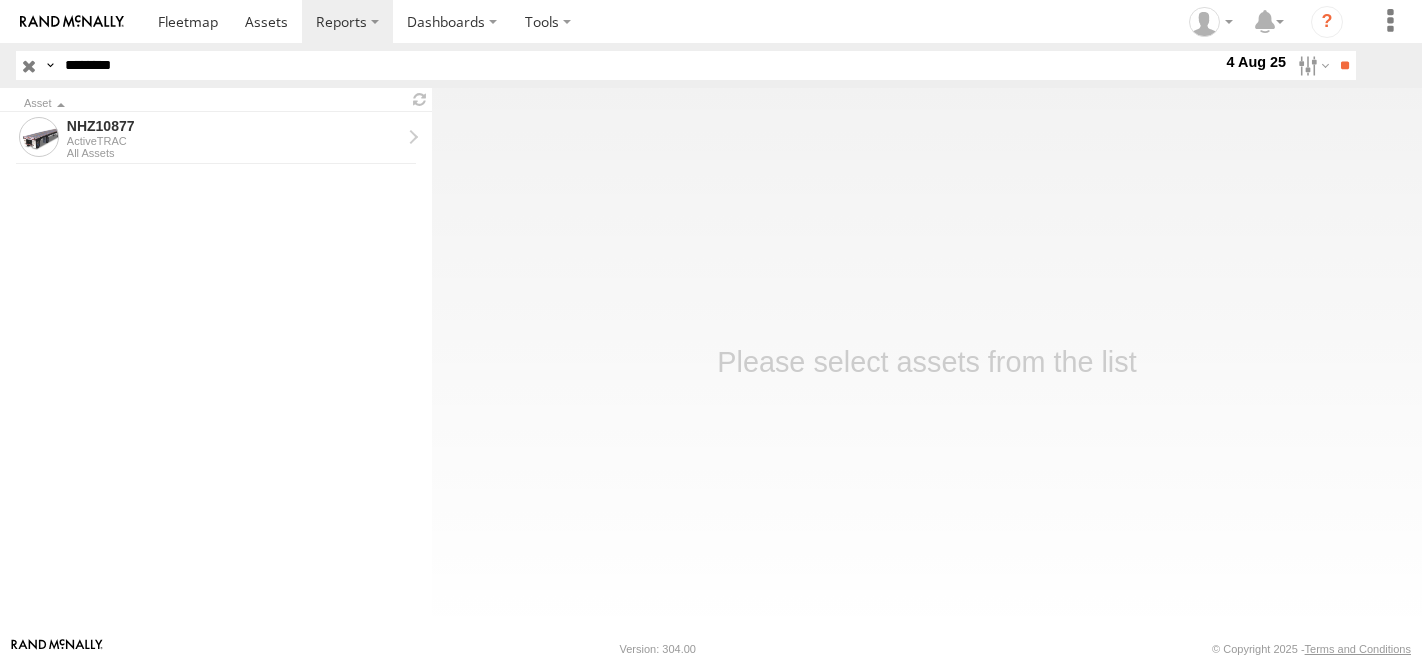 scroll, scrollTop: 0, scrollLeft: 0, axis: both 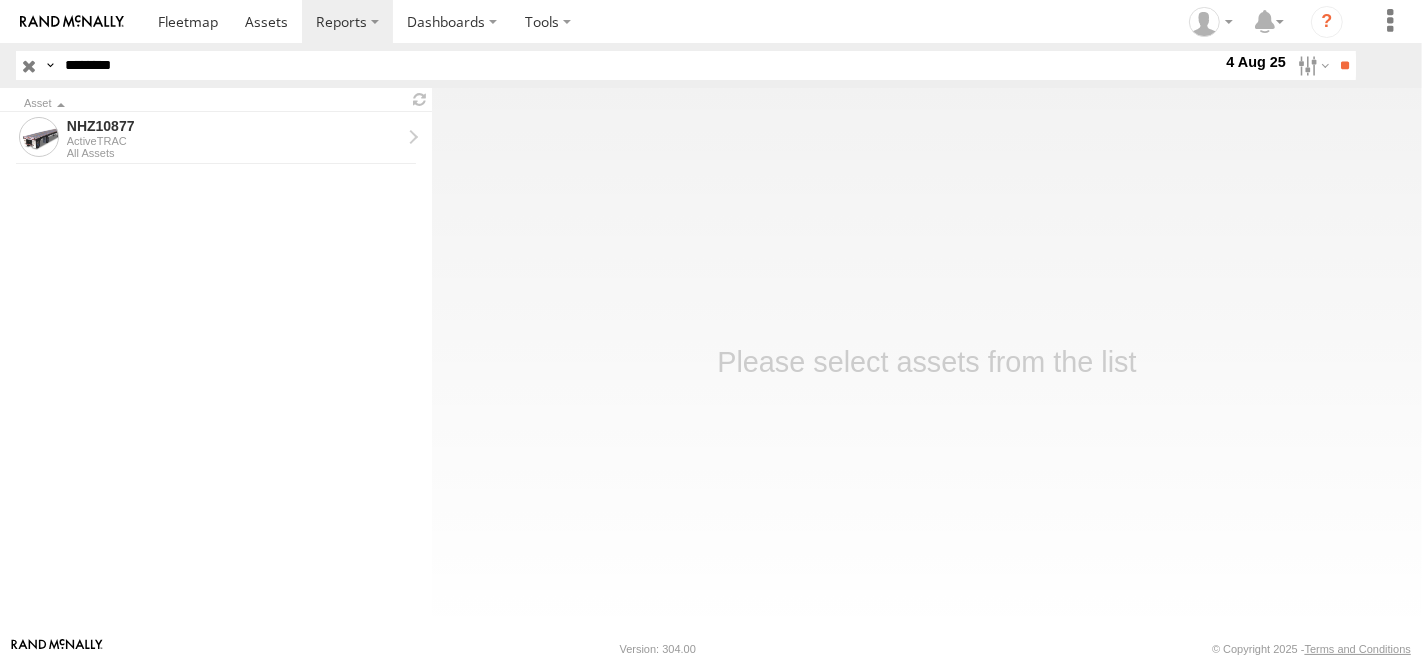 click at bounding box center [1311, 65] 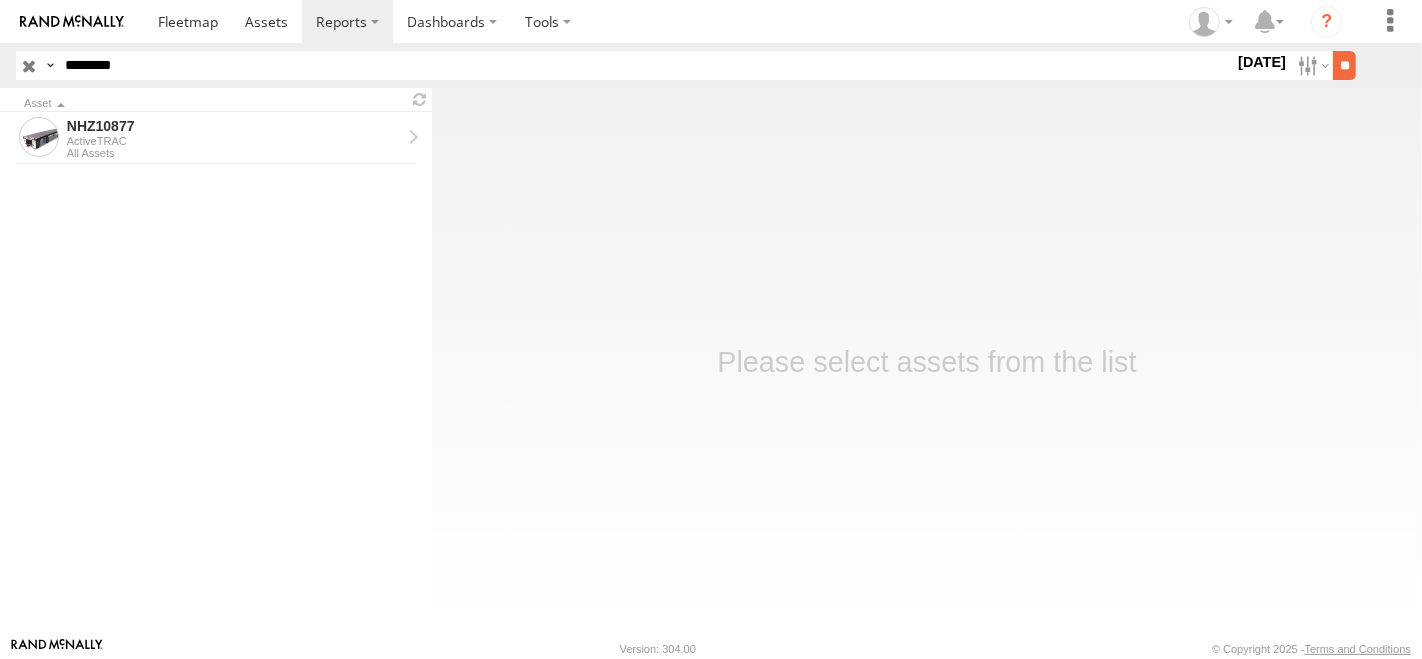 click on "**" at bounding box center [1344, 65] 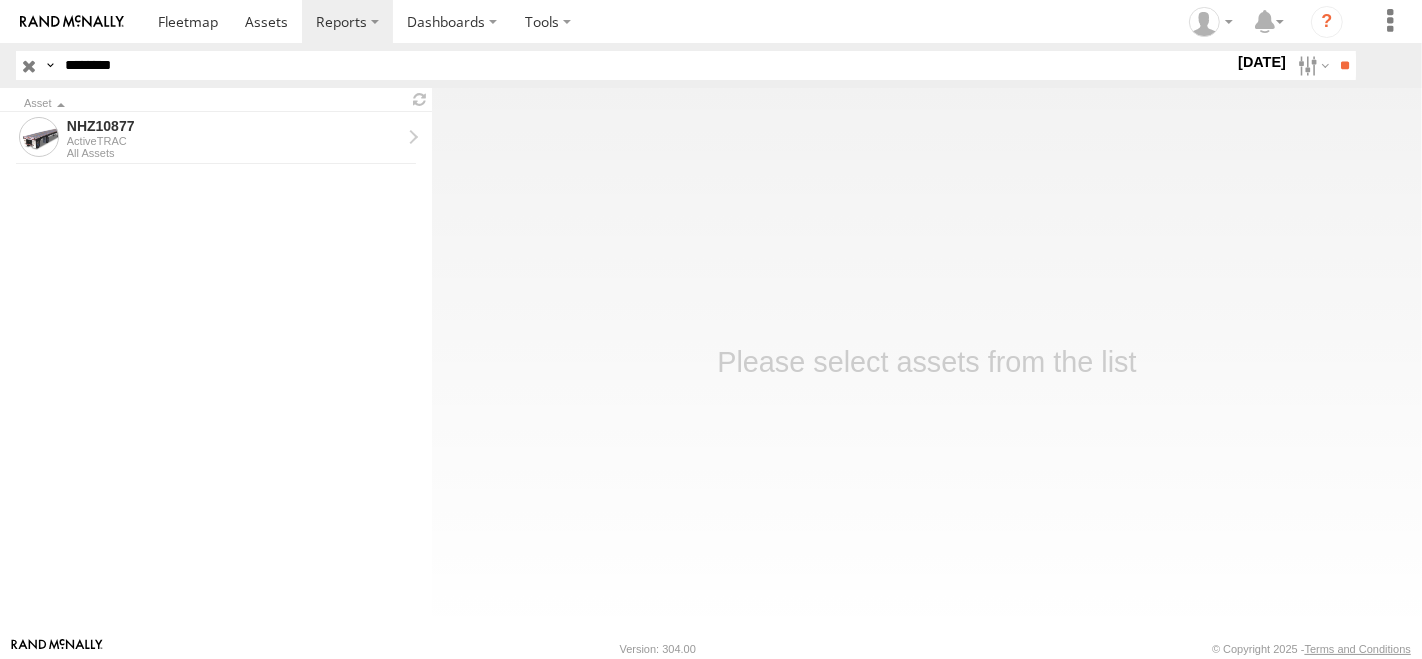 click on "All Assets" at bounding box center (234, 153) 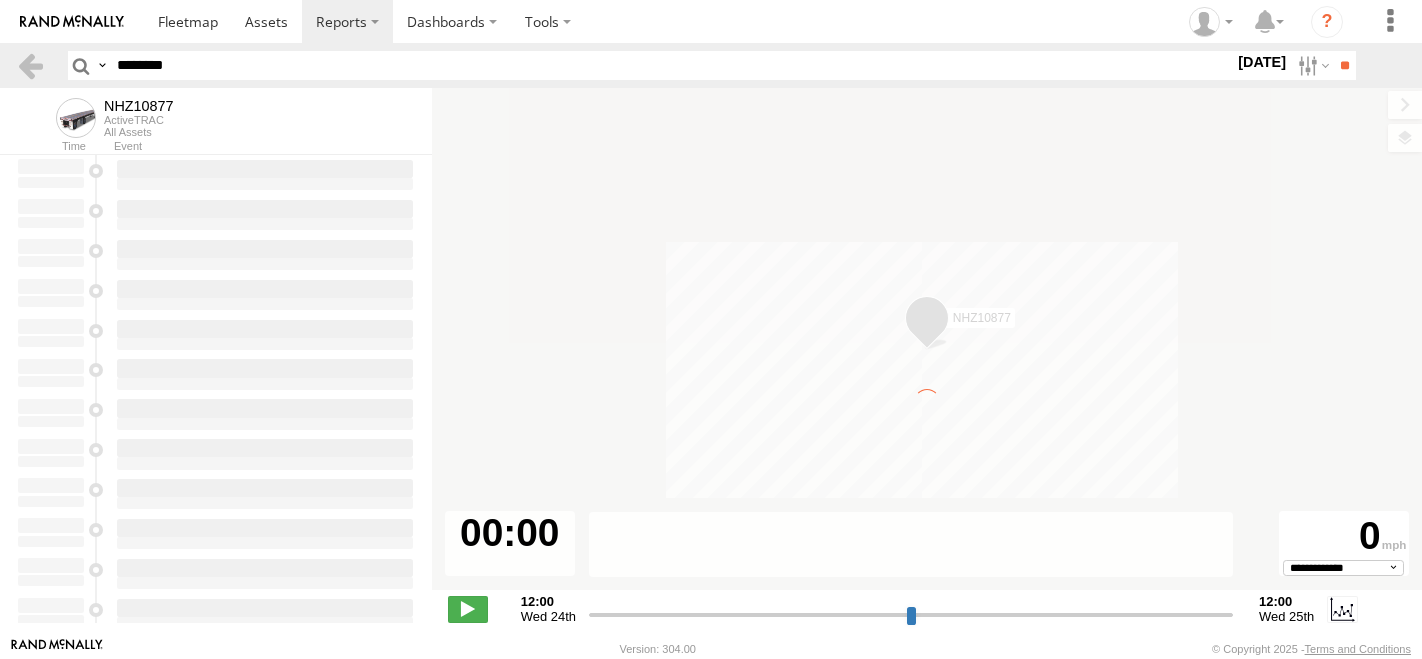 scroll, scrollTop: 0, scrollLeft: 0, axis: both 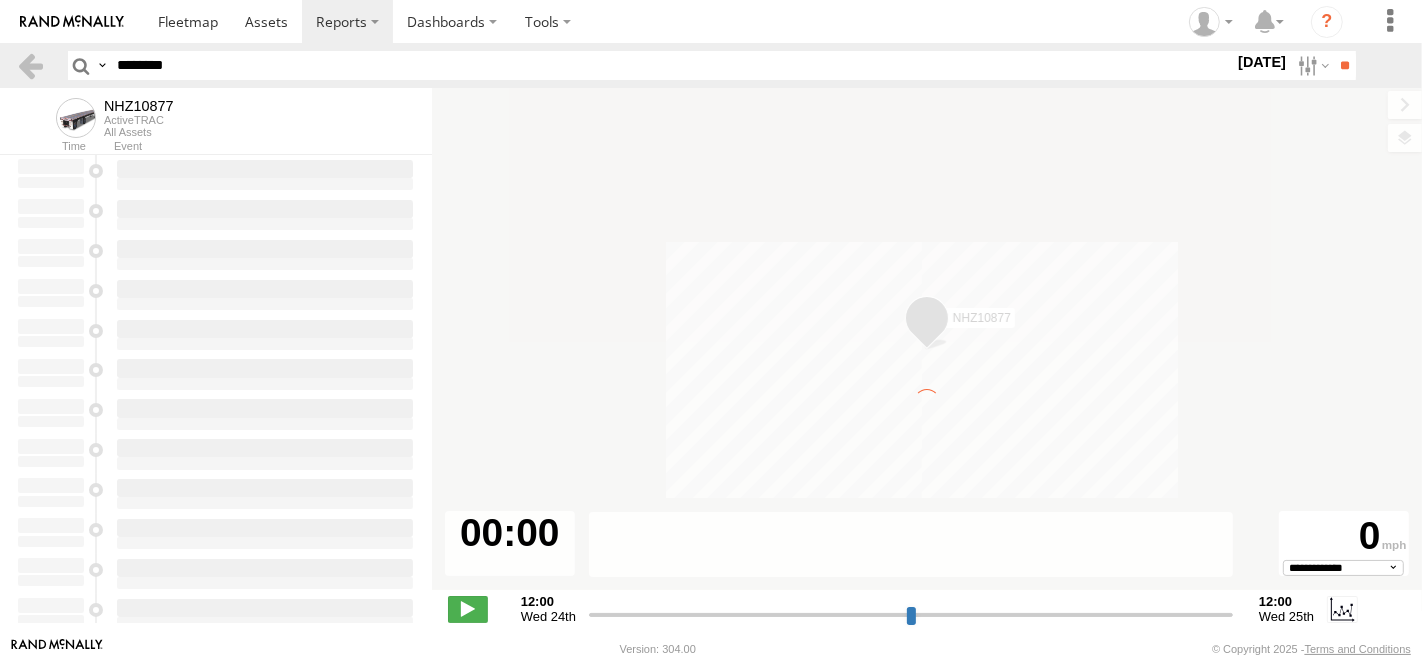 type on "**********" 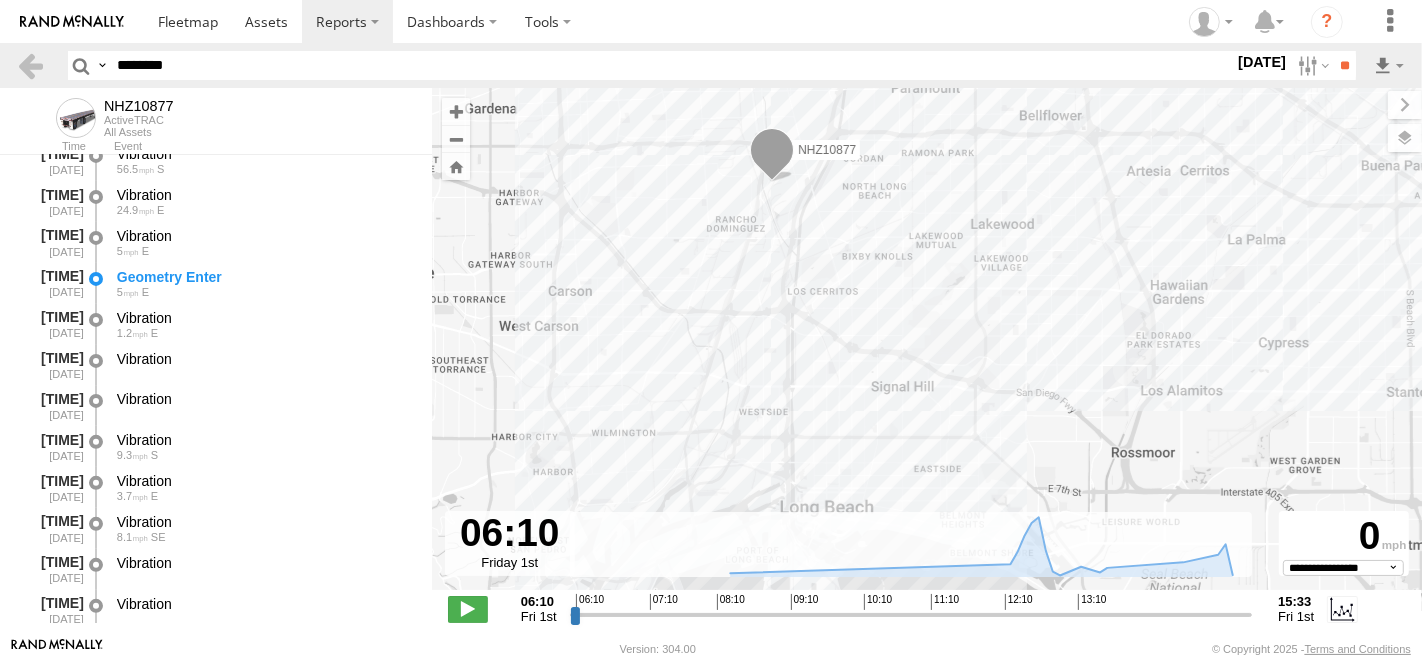 scroll, scrollTop: 444, scrollLeft: 0, axis: vertical 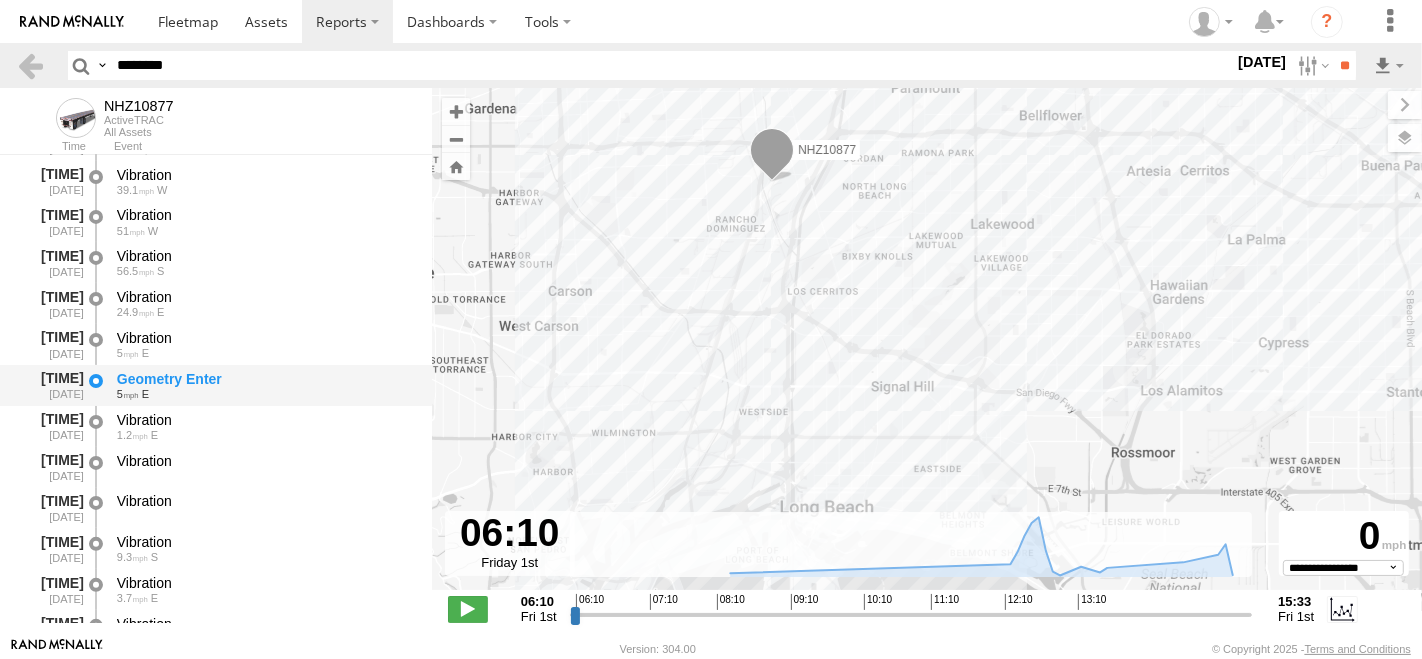click on "Geometry Enter" at bounding box center (265, 379) 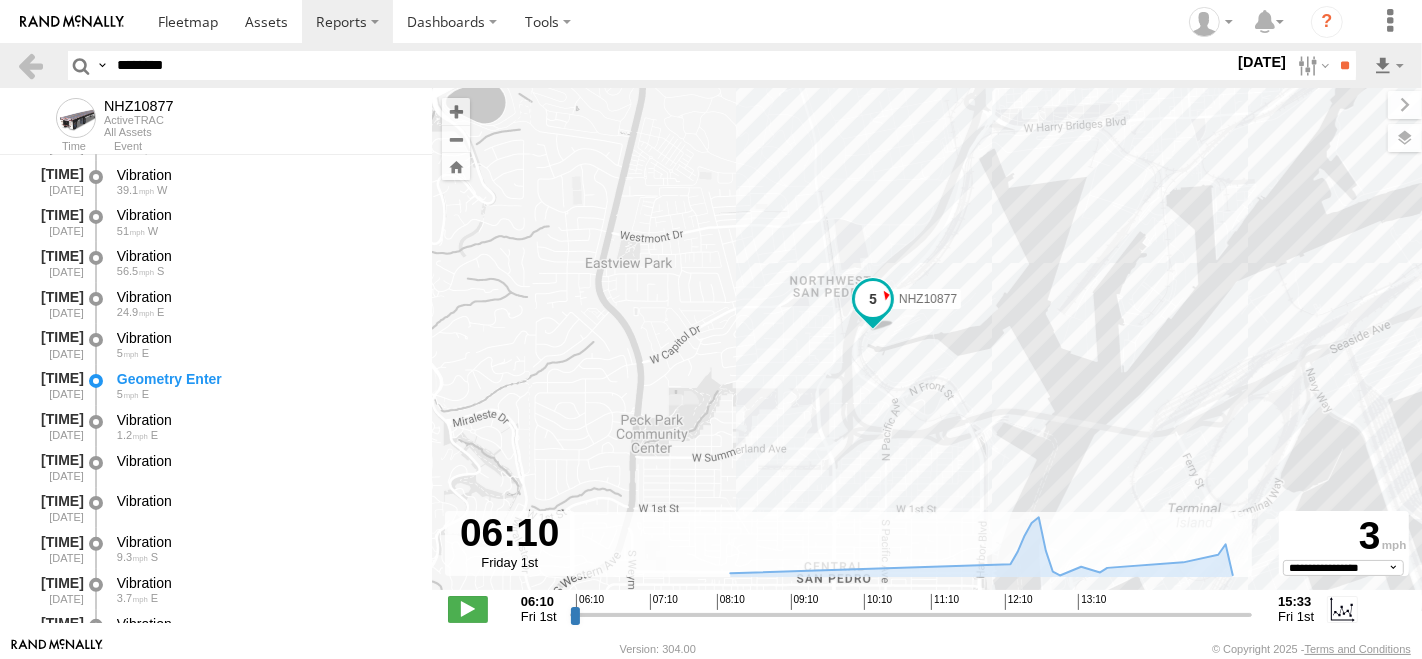 click on "NHZ10877" at bounding box center (927, 349) 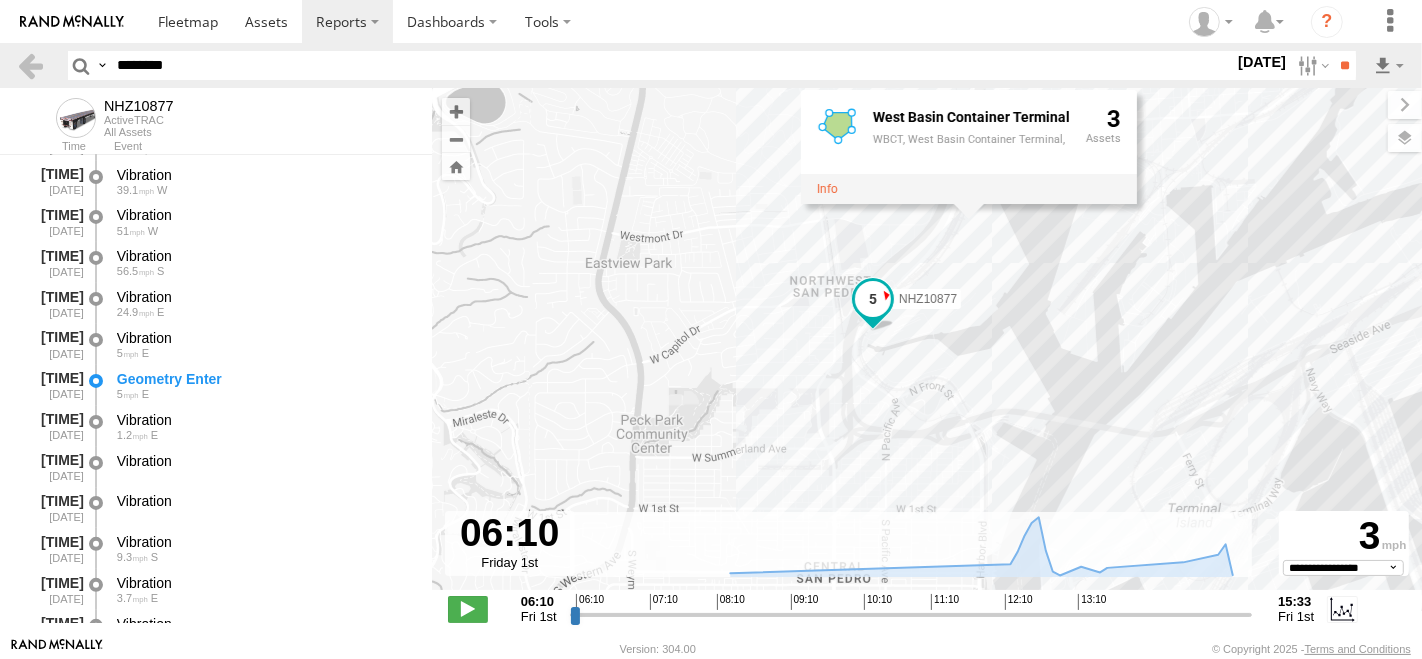 click on "NHZ10877 West Basin Container Terminal WBCT, West Basin Container Terminal, 3" at bounding box center (927, 349) 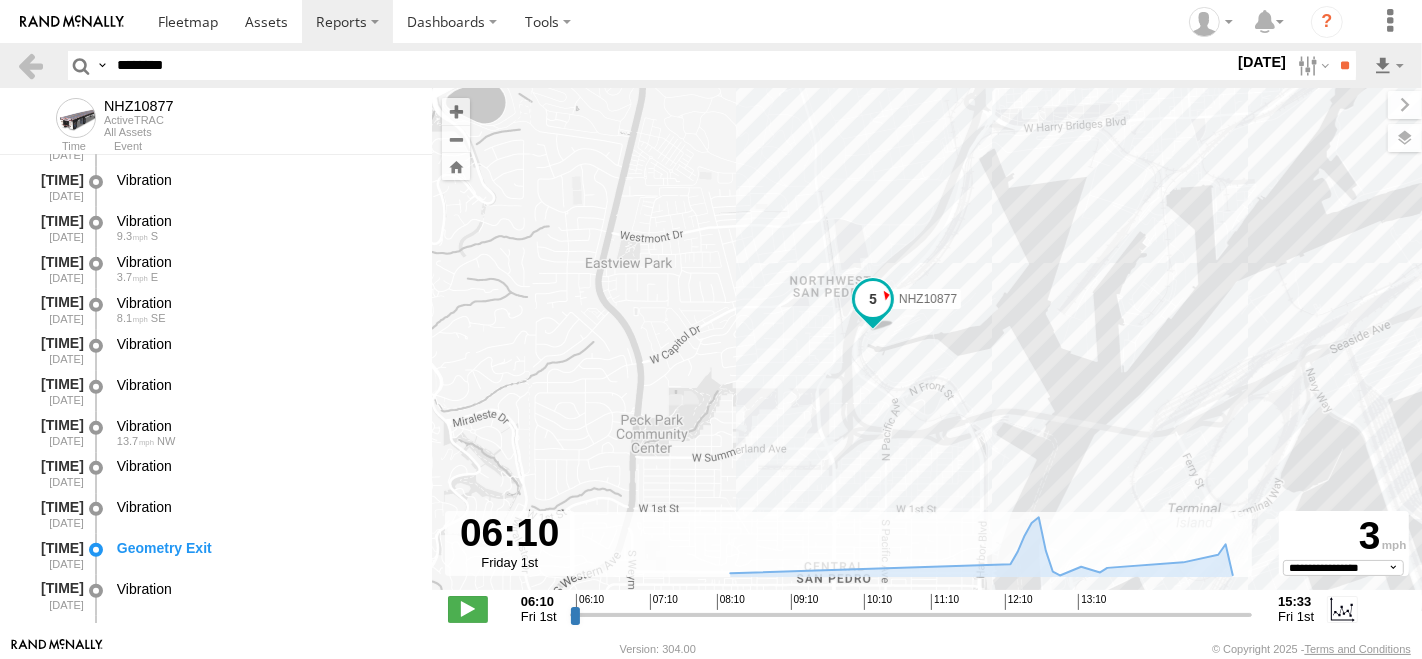 scroll, scrollTop: 777, scrollLeft: 0, axis: vertical 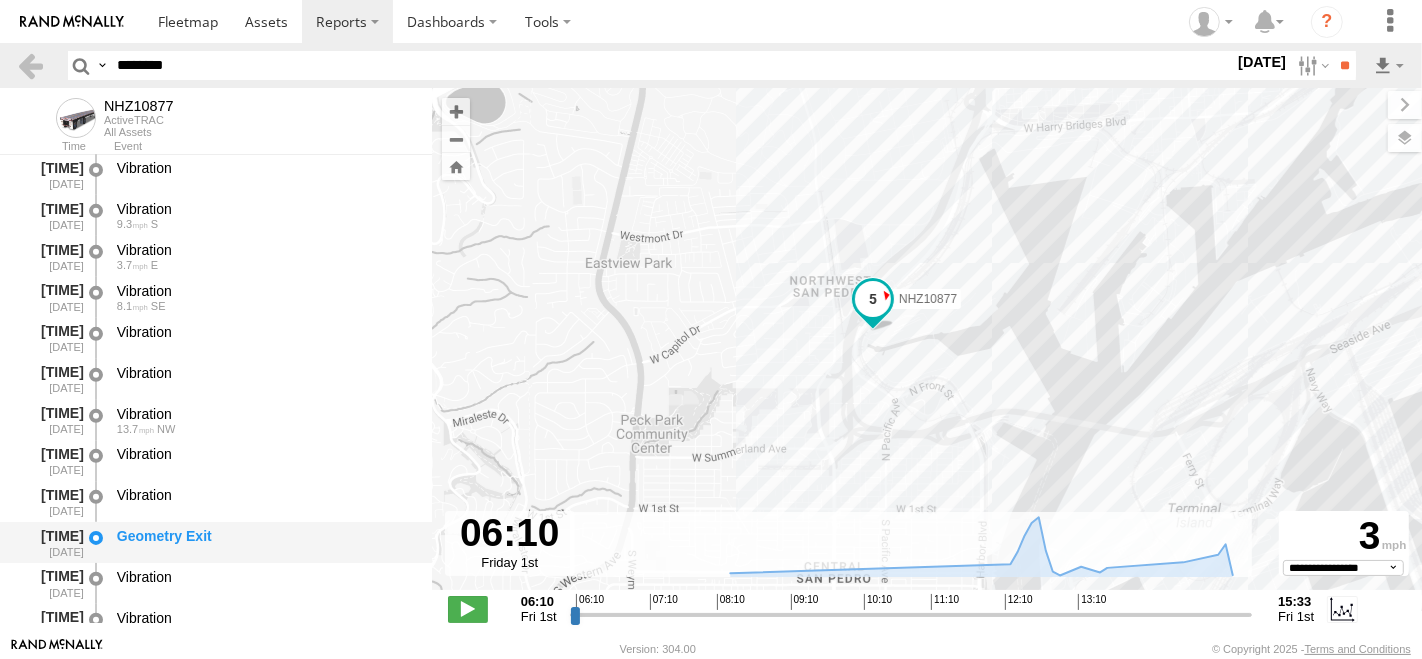 click on "Geometry Exit" at bounding box center [265, 536] 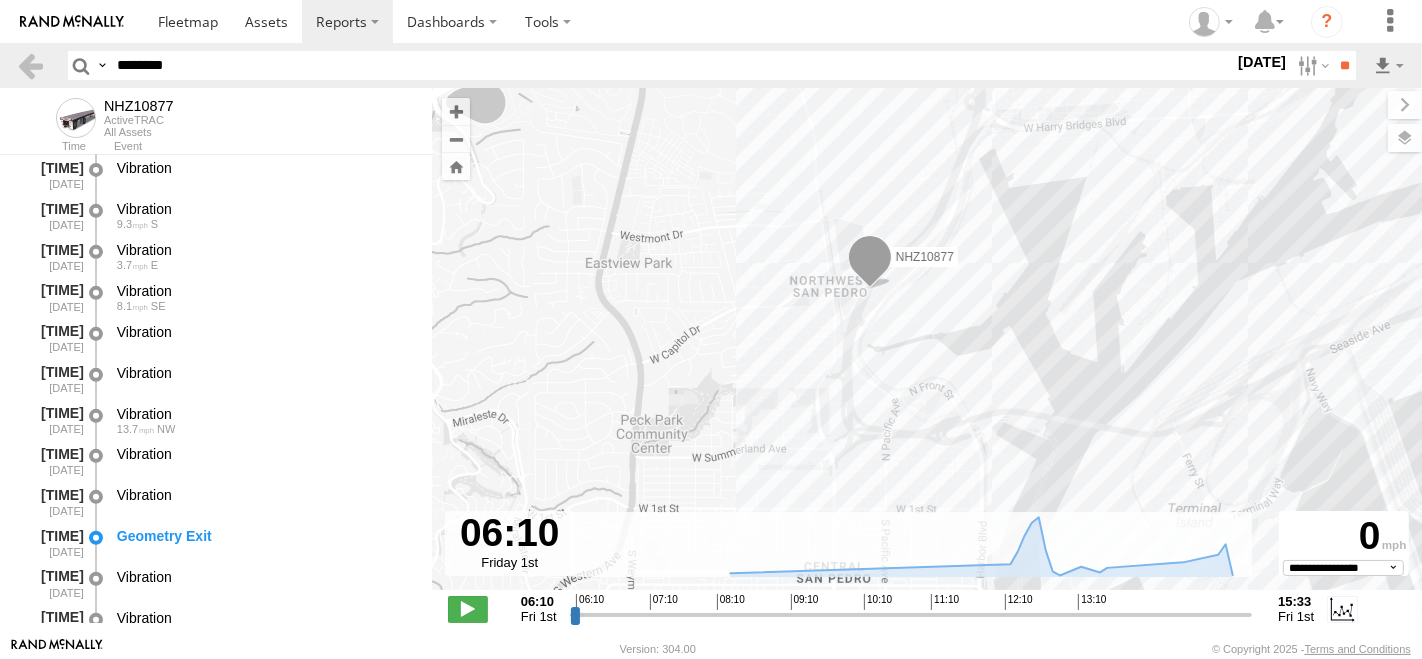 click on "********" at bounding box center [671, 65] 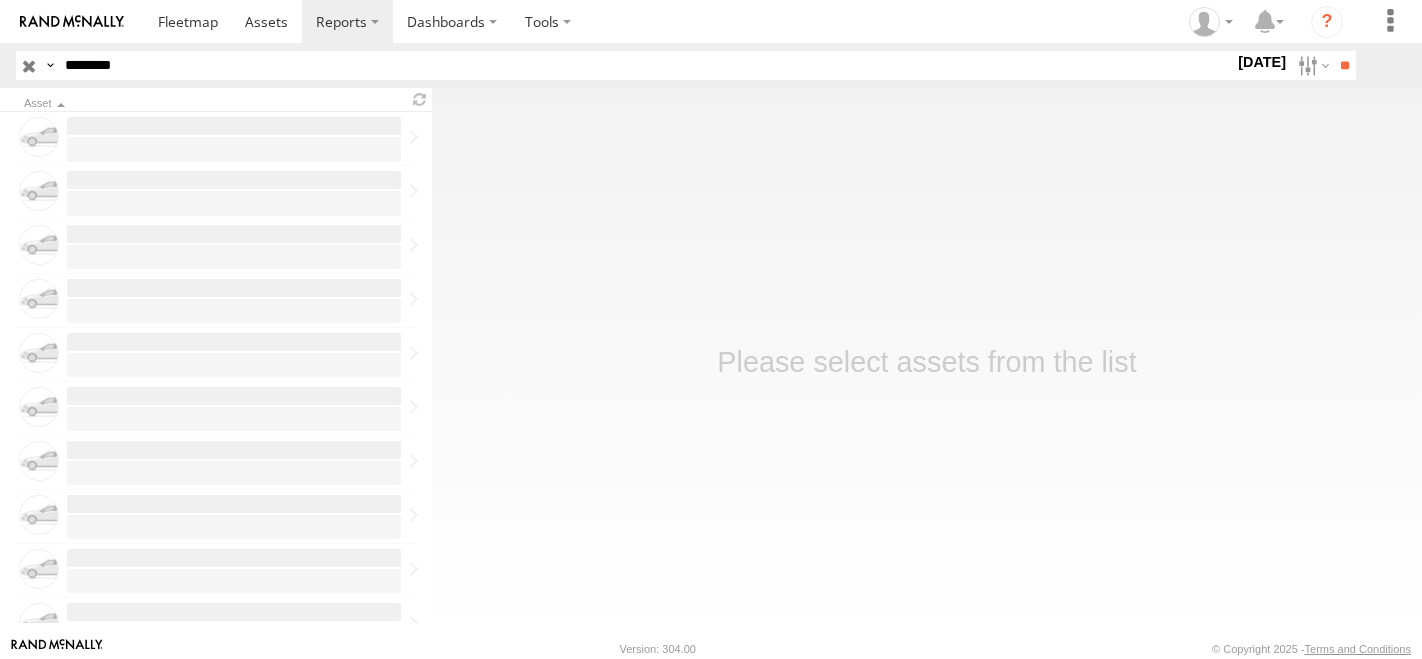 scroll, scrollTop: 0, scrollLeft: 0, axis: both 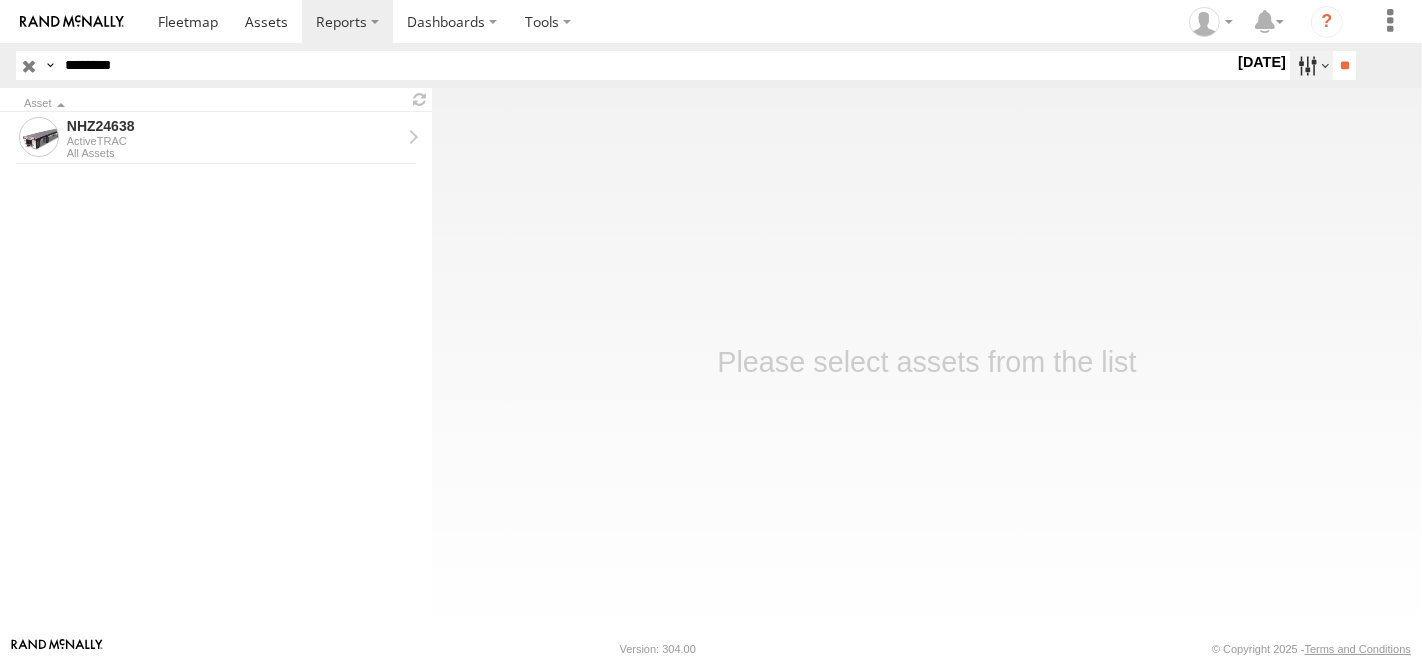 click at bounding box center (1311, 65) 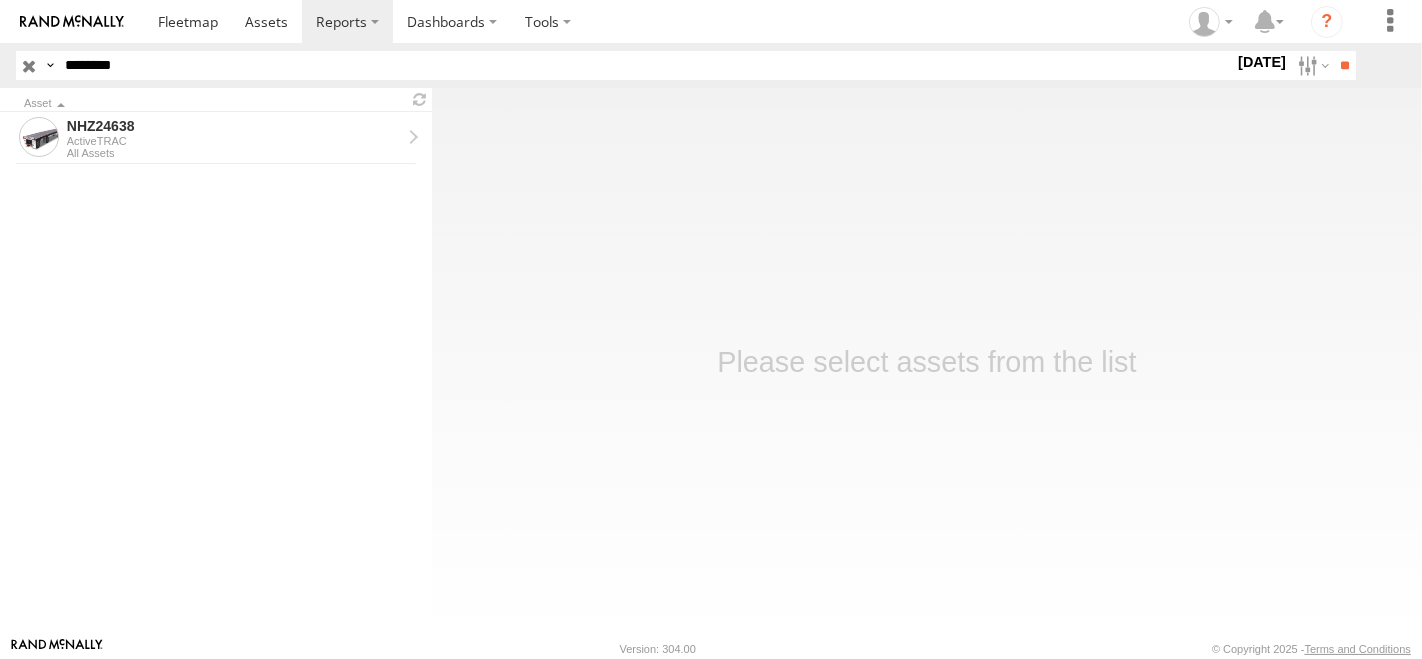click at bounding box center (0, 0) 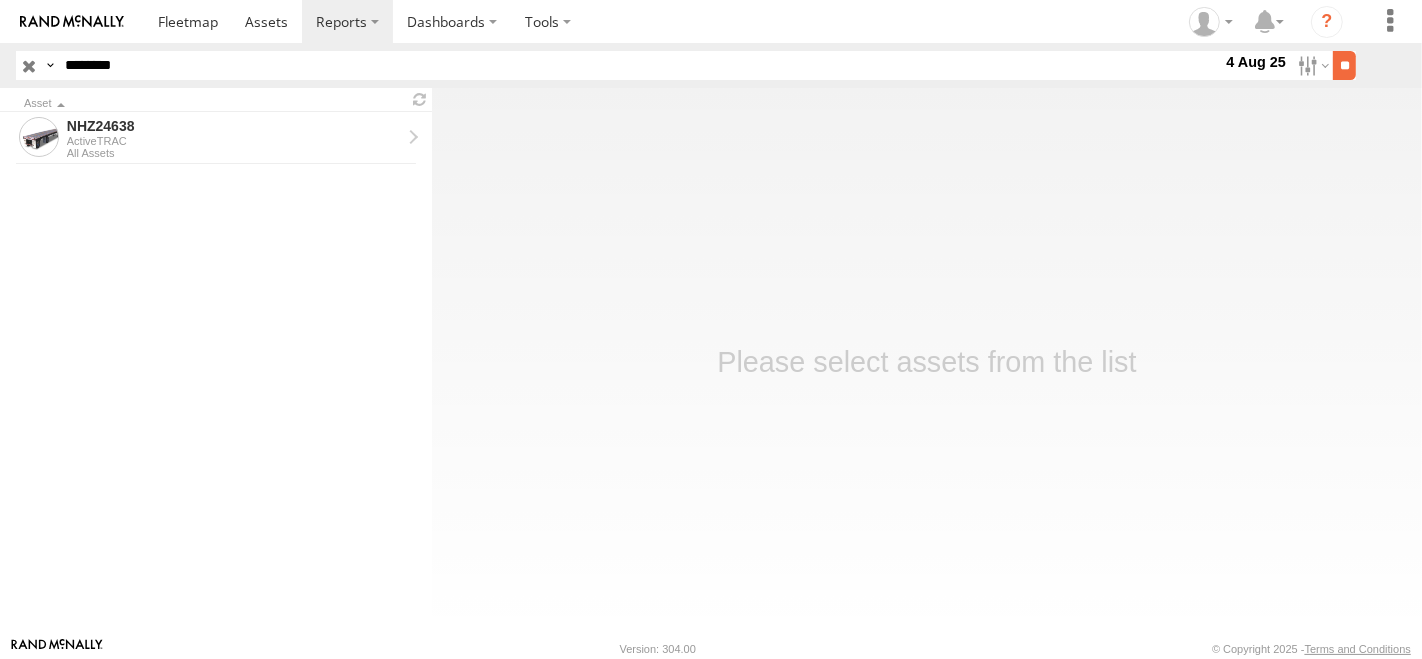 click on "**" at bounding box center (1344, 65) 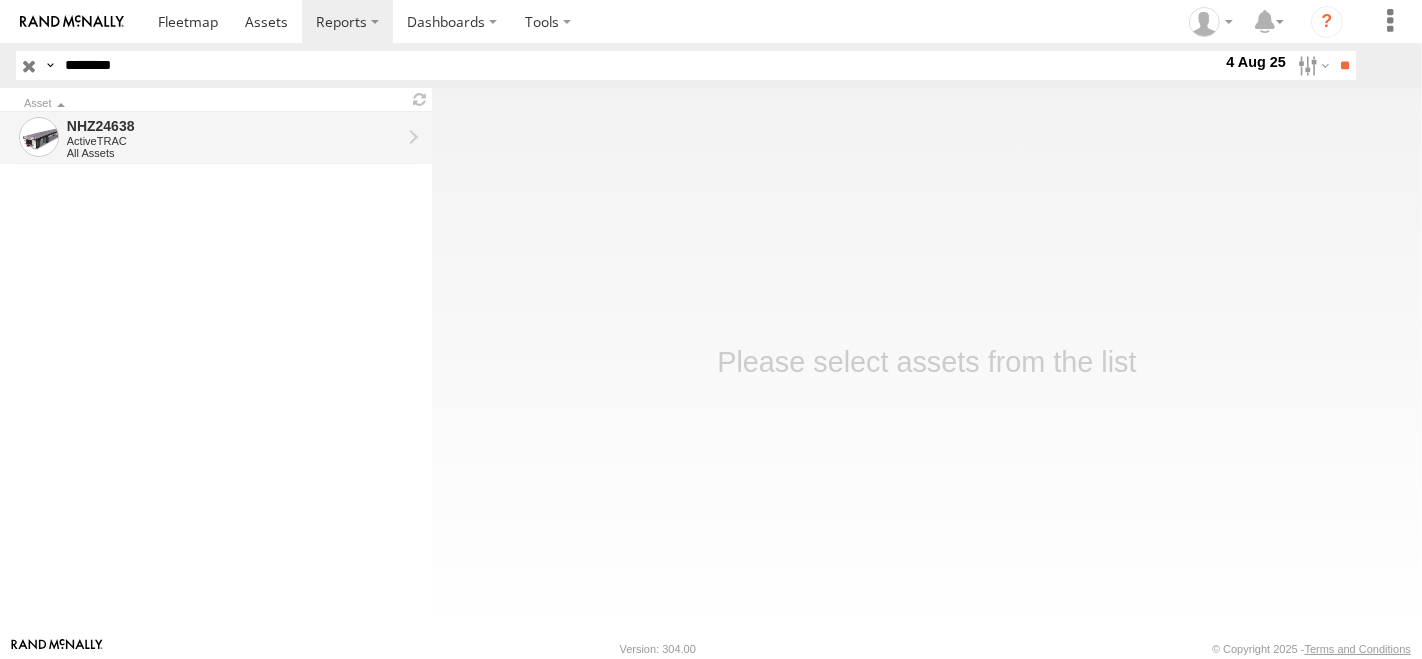 click on "ActiveTRAC" at bounding box center (234, 141) 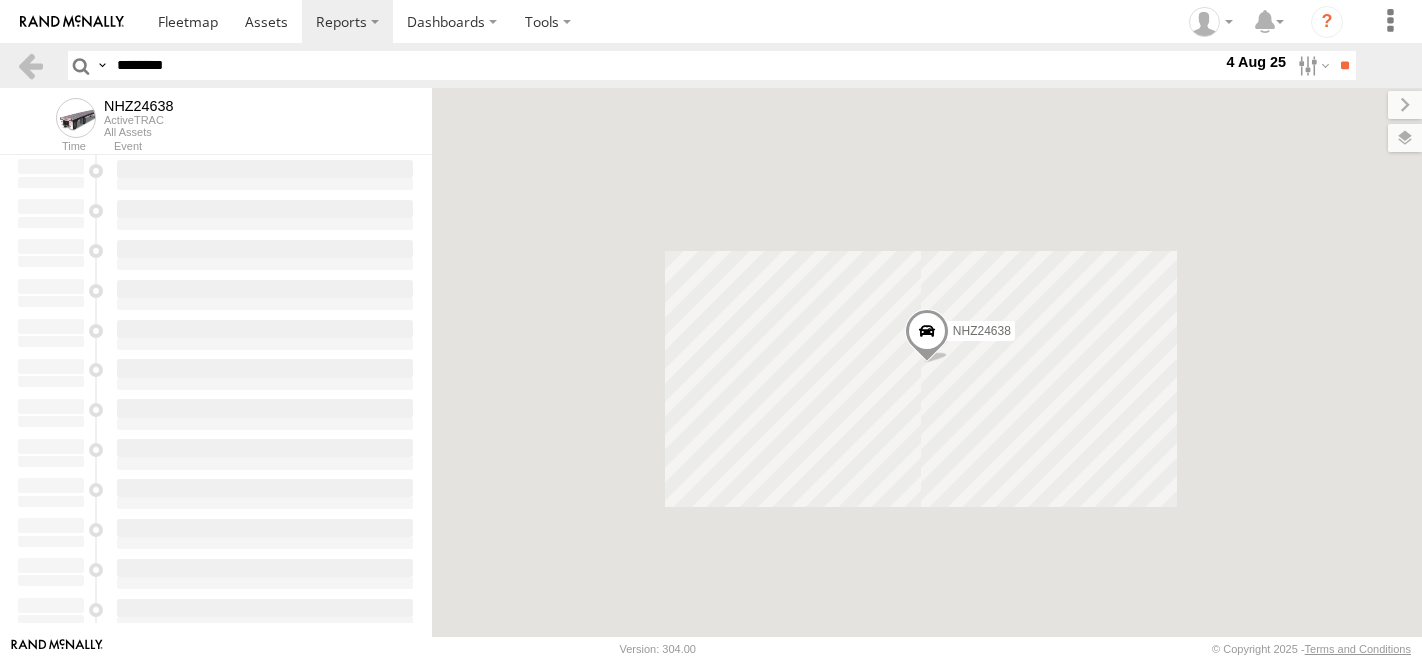 scroll, scrollTop: 0, scrollLeft: 0, axis: both 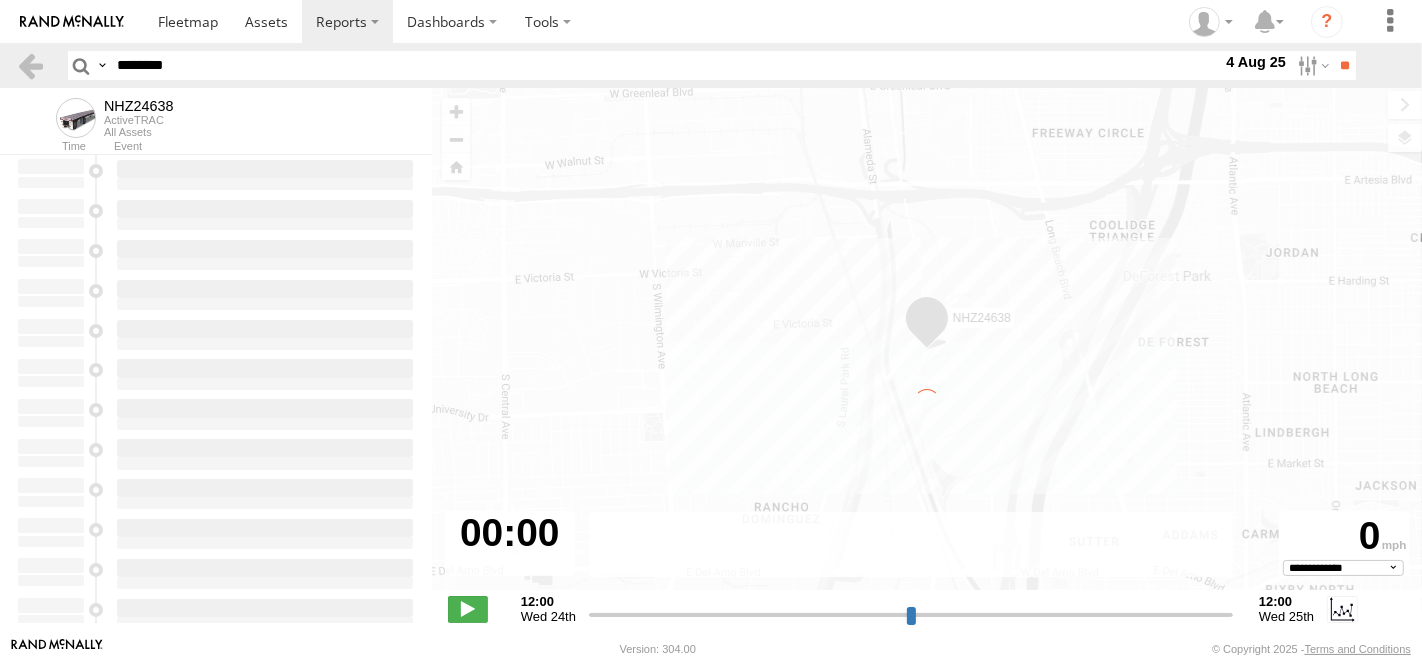 type on "**********" 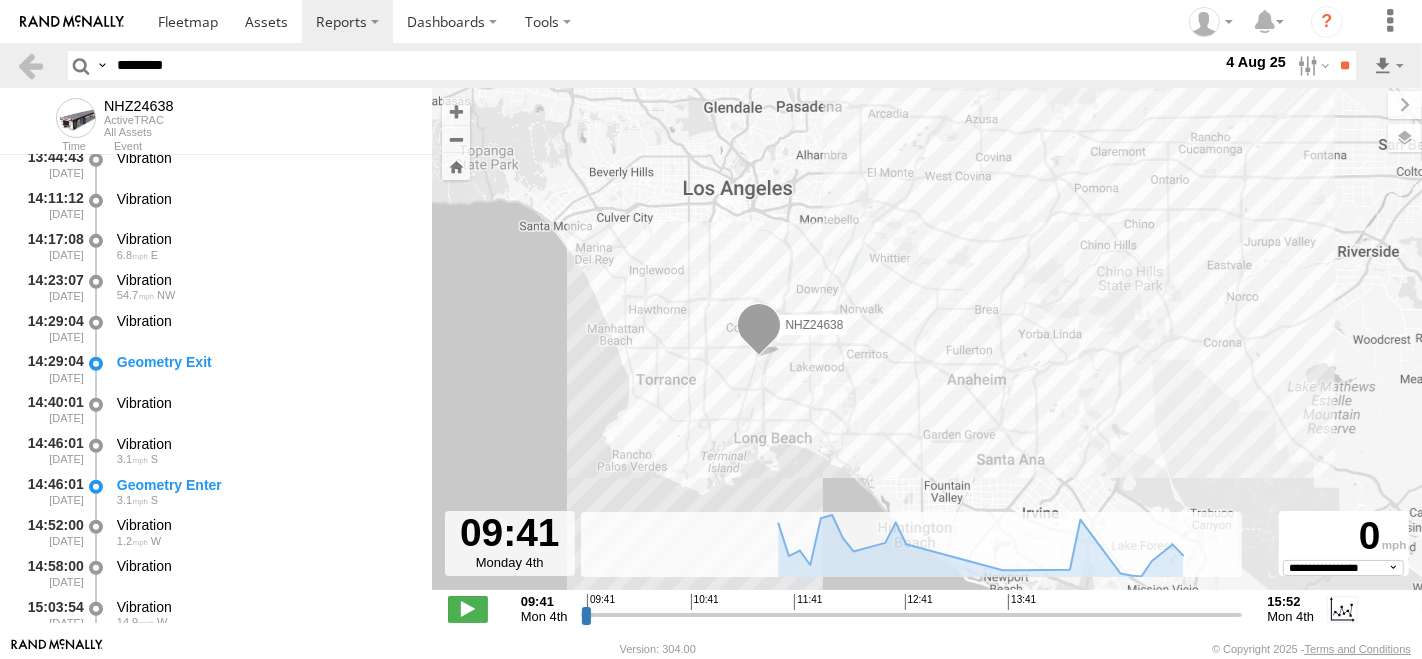 scroll, scrollTop: 1000, scrollLeft: 0, axis: vertical 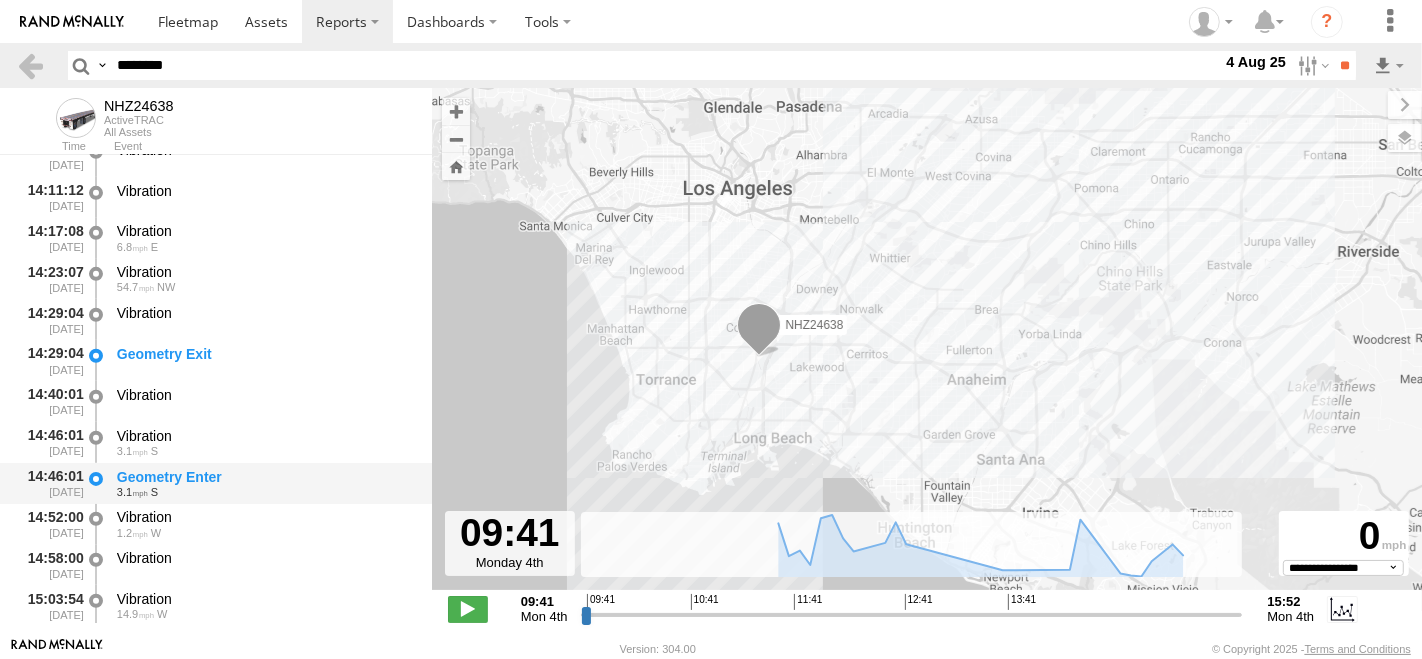 click on "Geometry Enter" at bounding box center (265, 477) 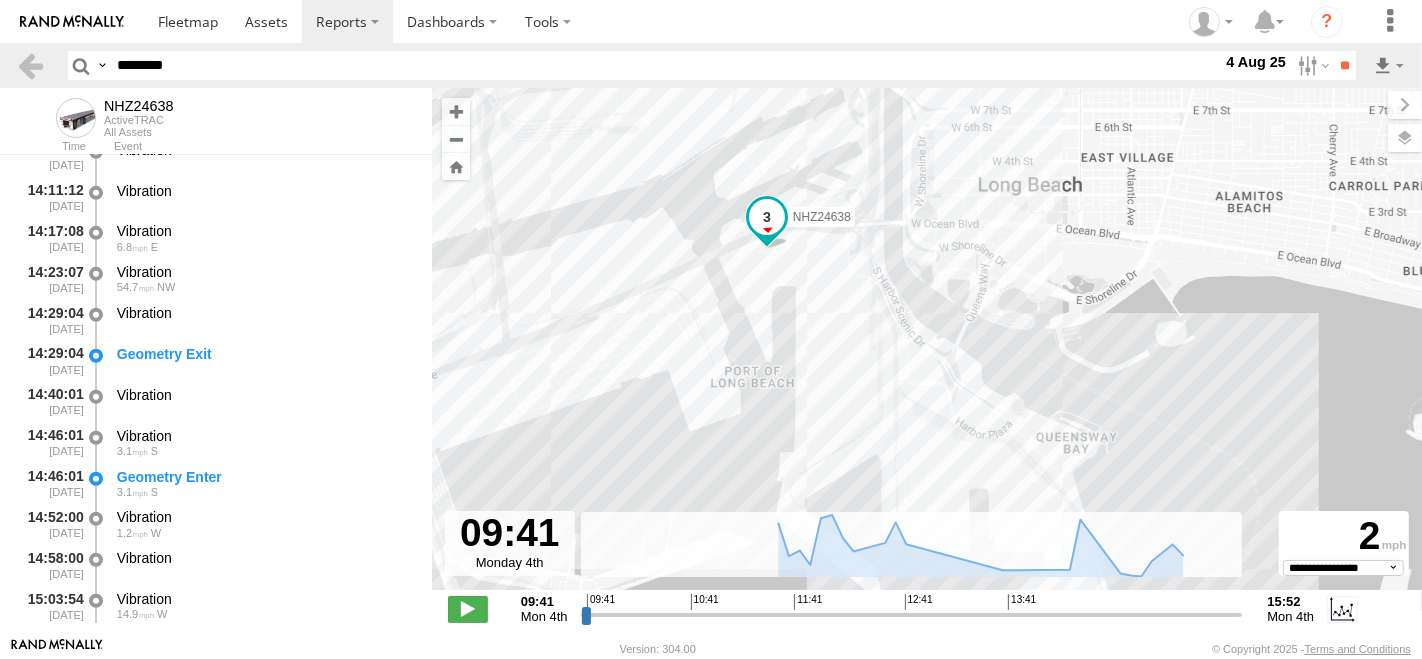 click on "NHZ24638" at bounding box center [927, 349] 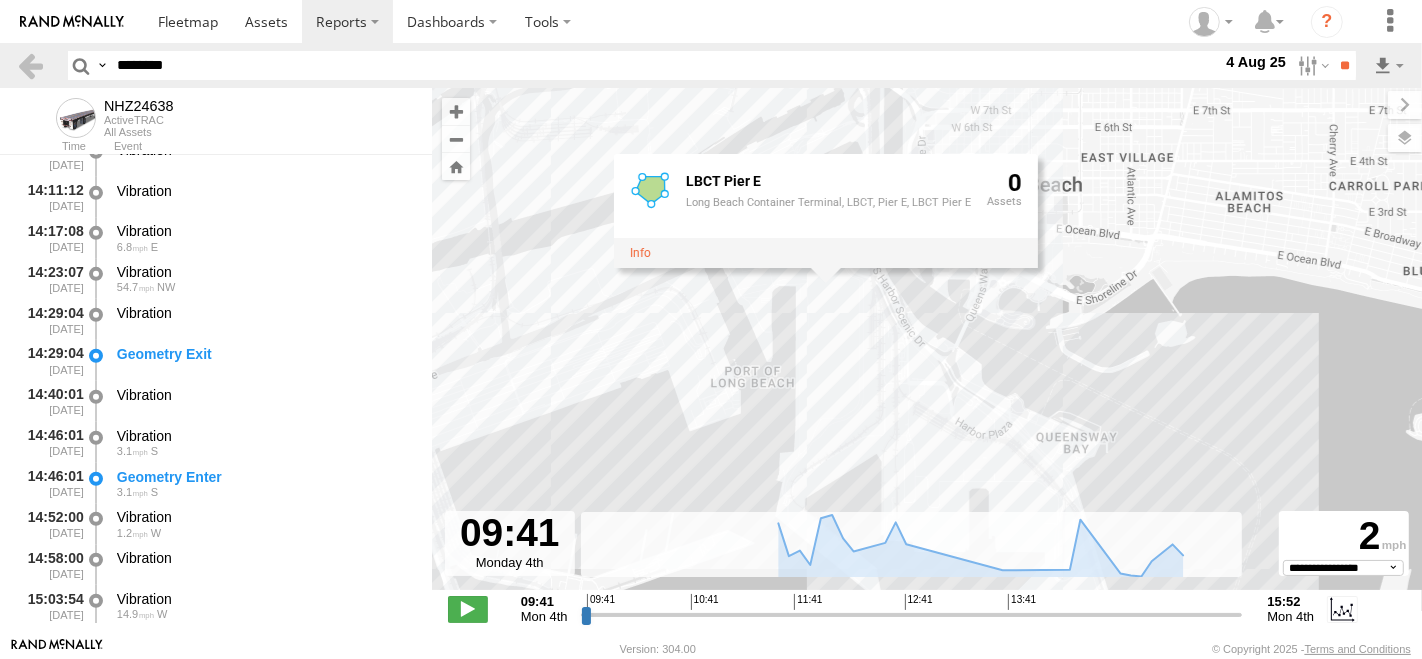 click on "NHZ24638 LBCT Pier E Long Beach Container Terminal, LBCT, Pier E, LBCT Pier E 0" at bounding box center (927, 349) 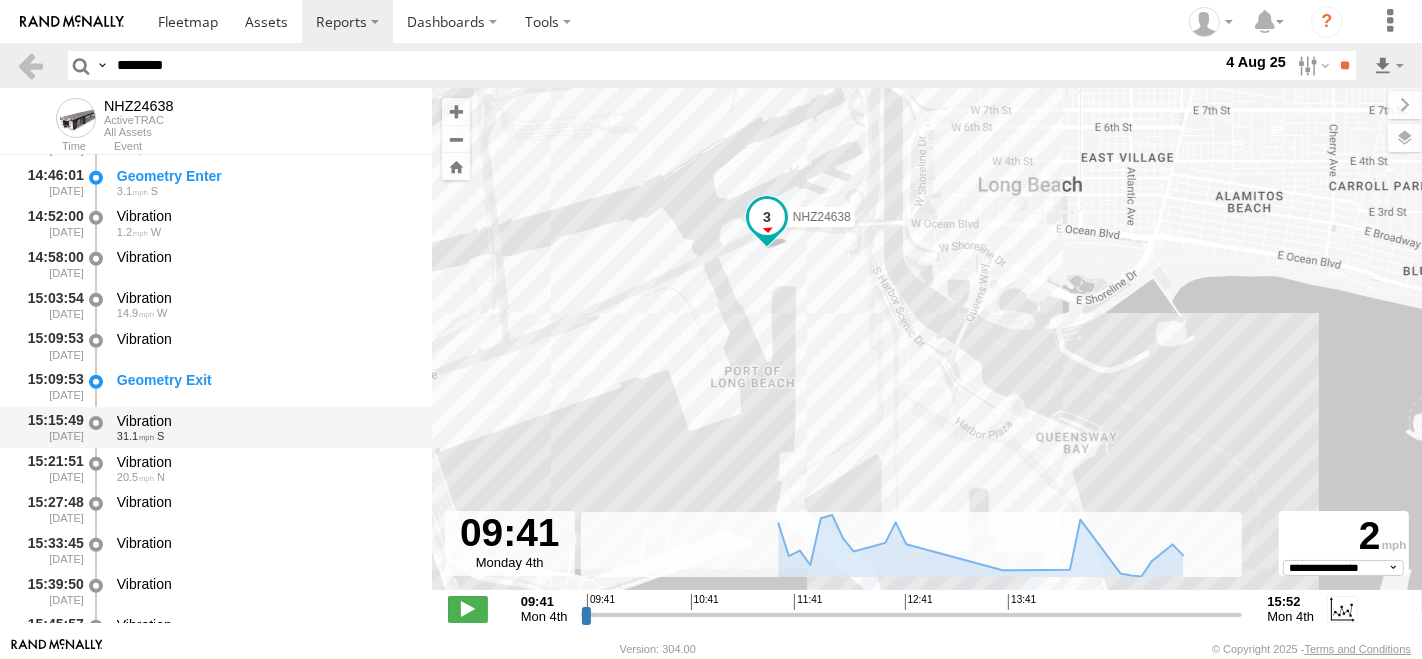 scroll, scrollTop: 1333, scrollLeft: 0, axis: vertical 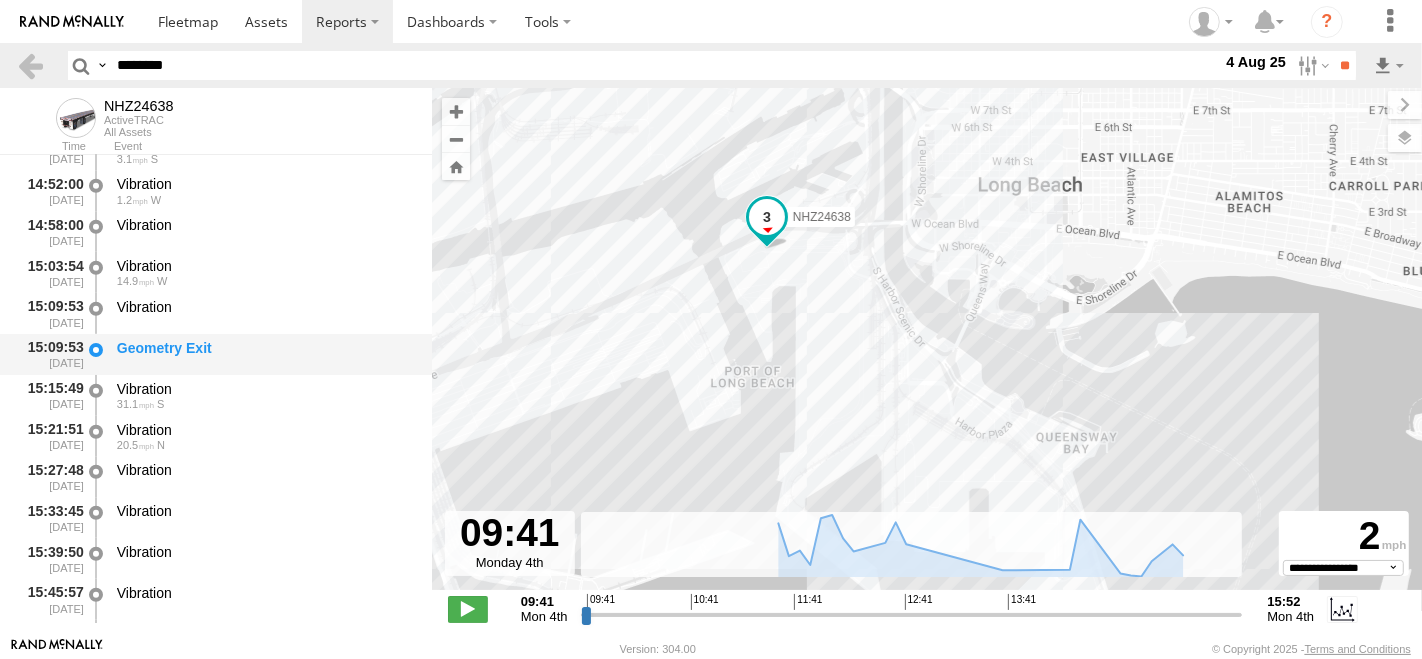 click on "Geometry Exit" at bounding box center [265, 348] 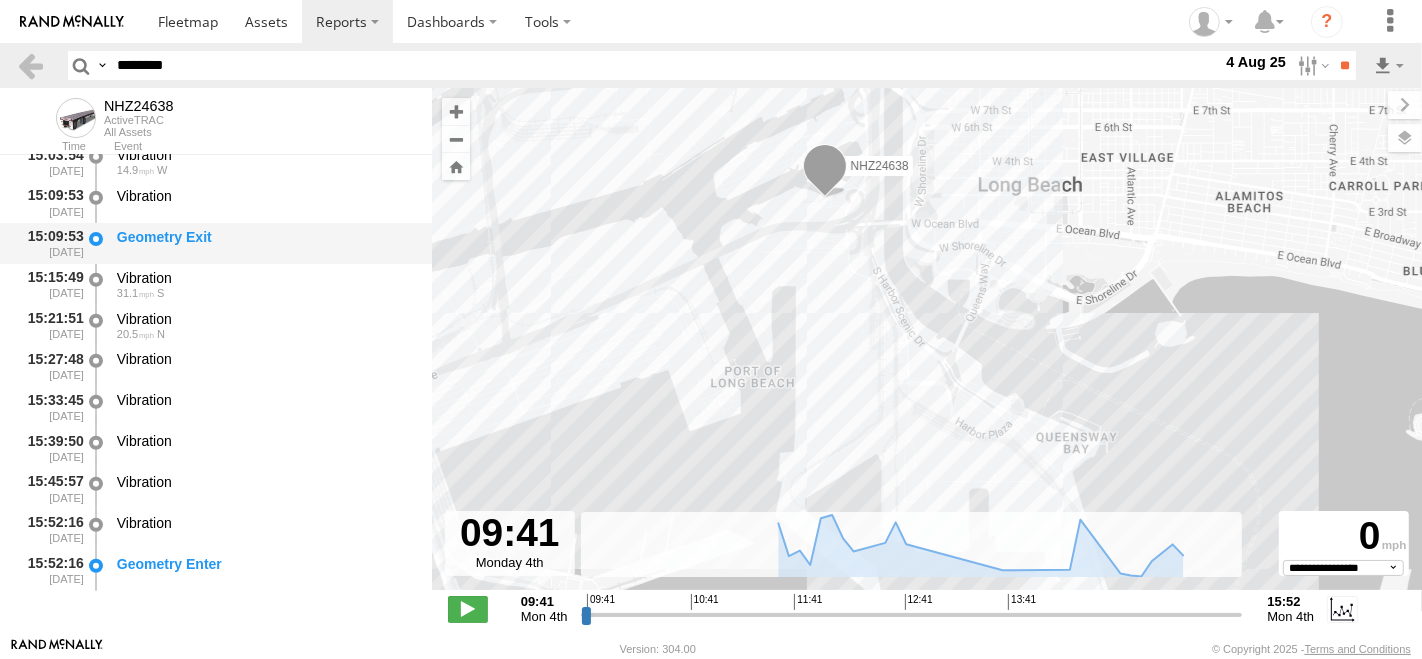scroll, scrollTop: 1445, scrollLeft: 0, axis: vertical 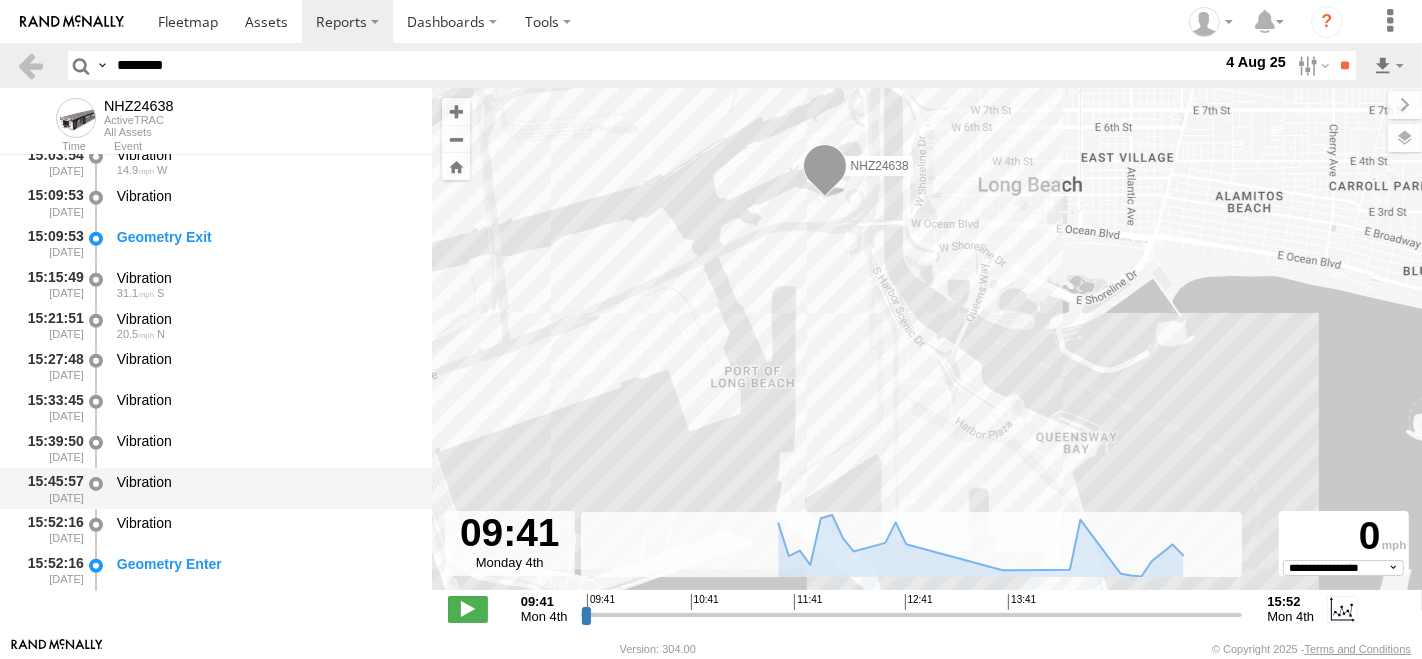 click on "Vibration" at bounding box center (265, 482) 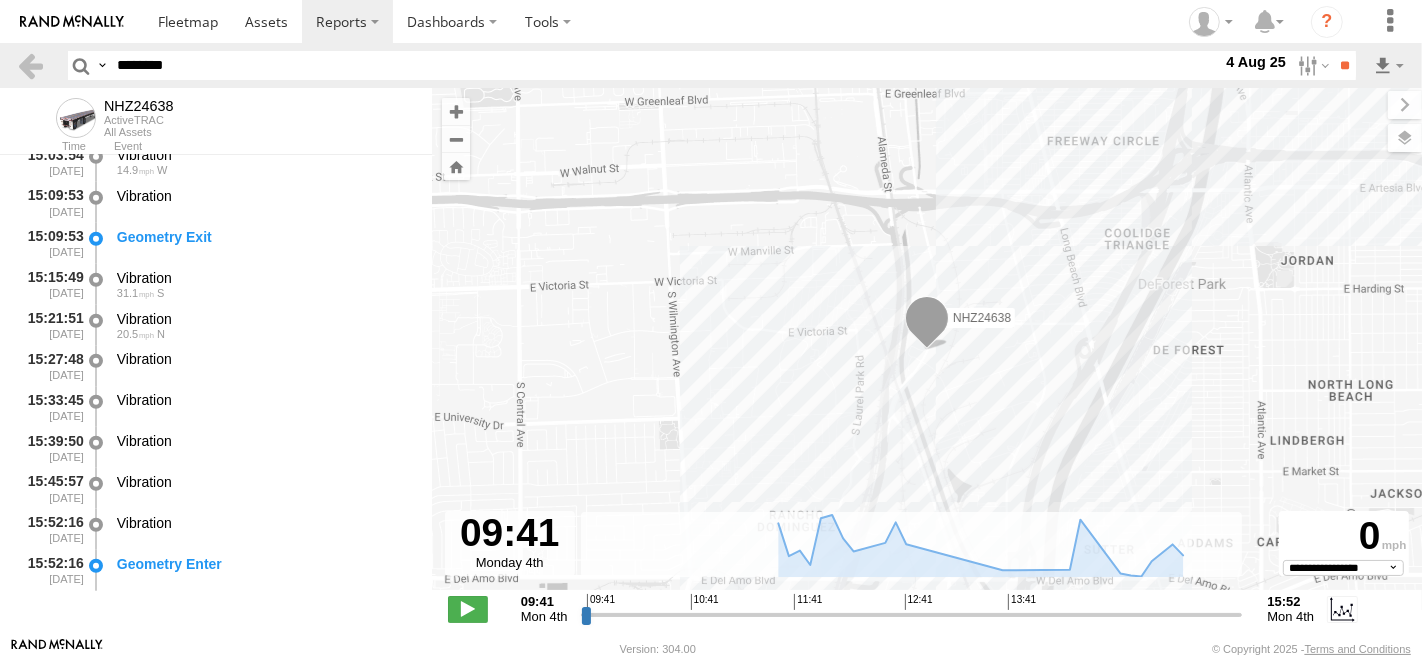 click on "********" at bounding box center [665, 65] 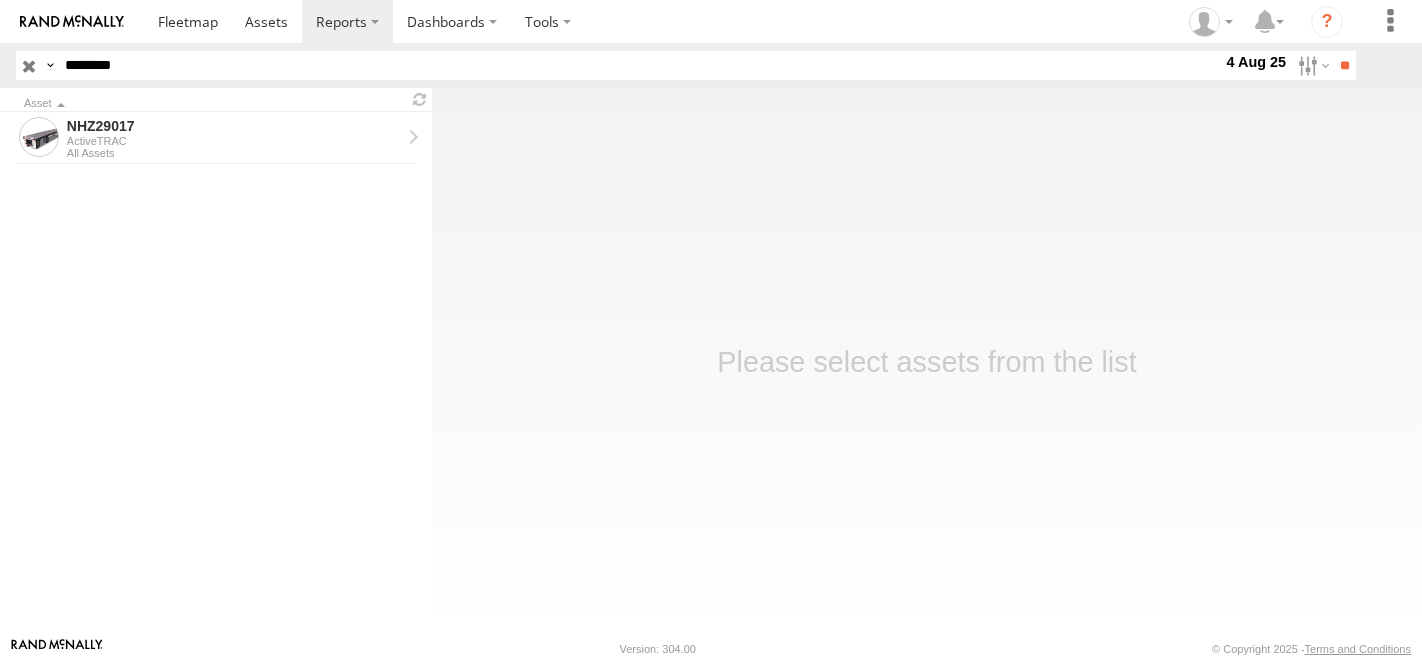 scroll, scrollTop: 0, scrollLeft: 0, axis: both 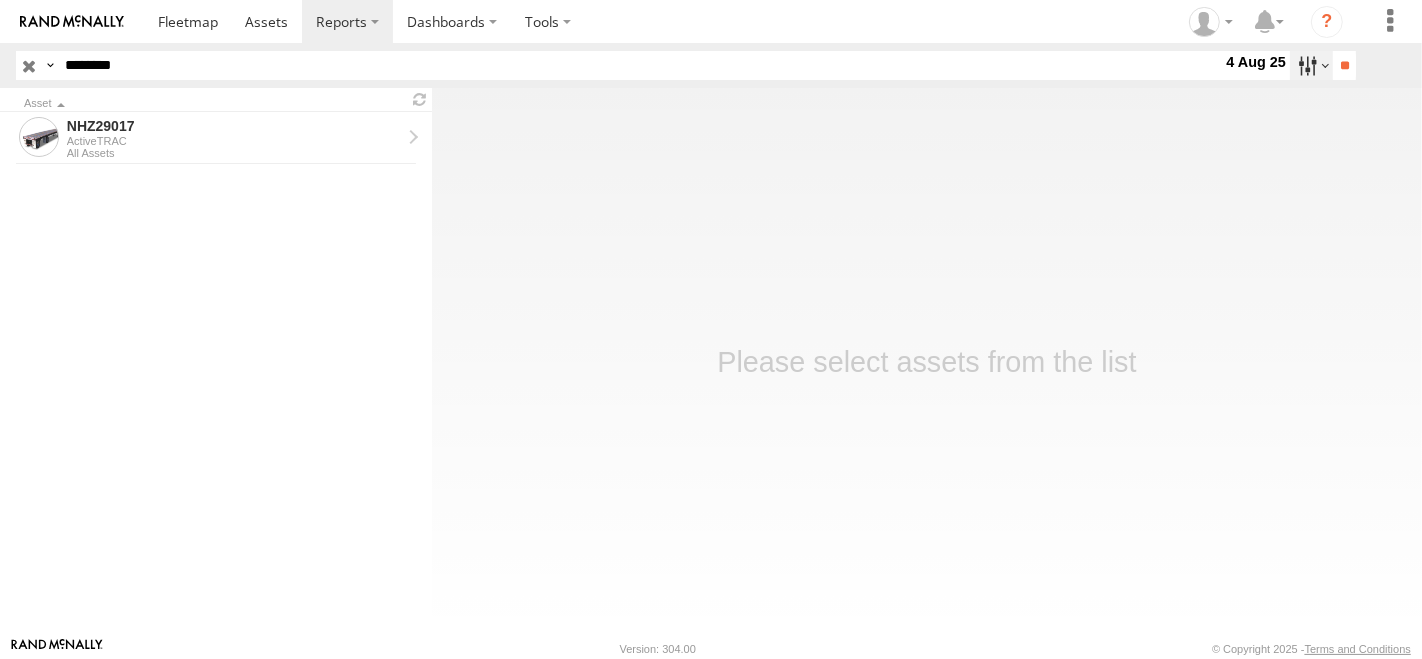 drag, startPoint x: 0, startPoint y: 0, endPoint x: 1297, endPoint y: 59, distance: 1298.3413 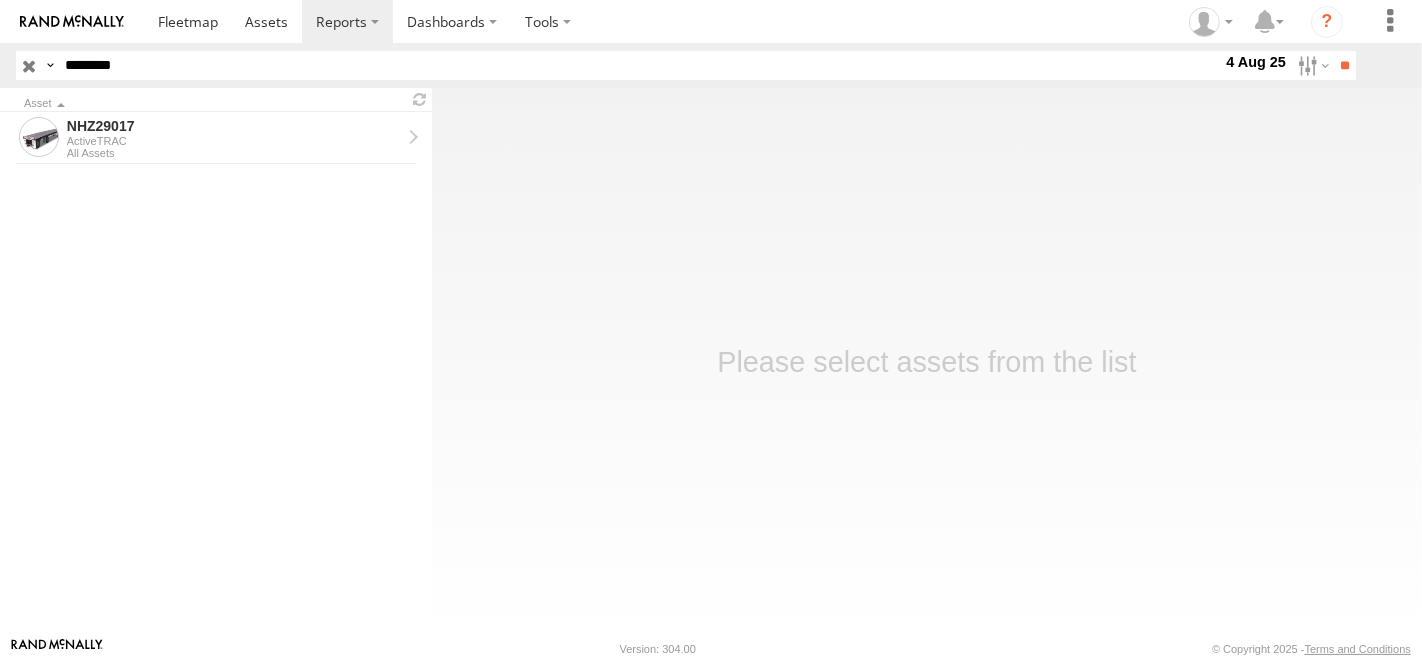 click at bounding box center (0, 0) 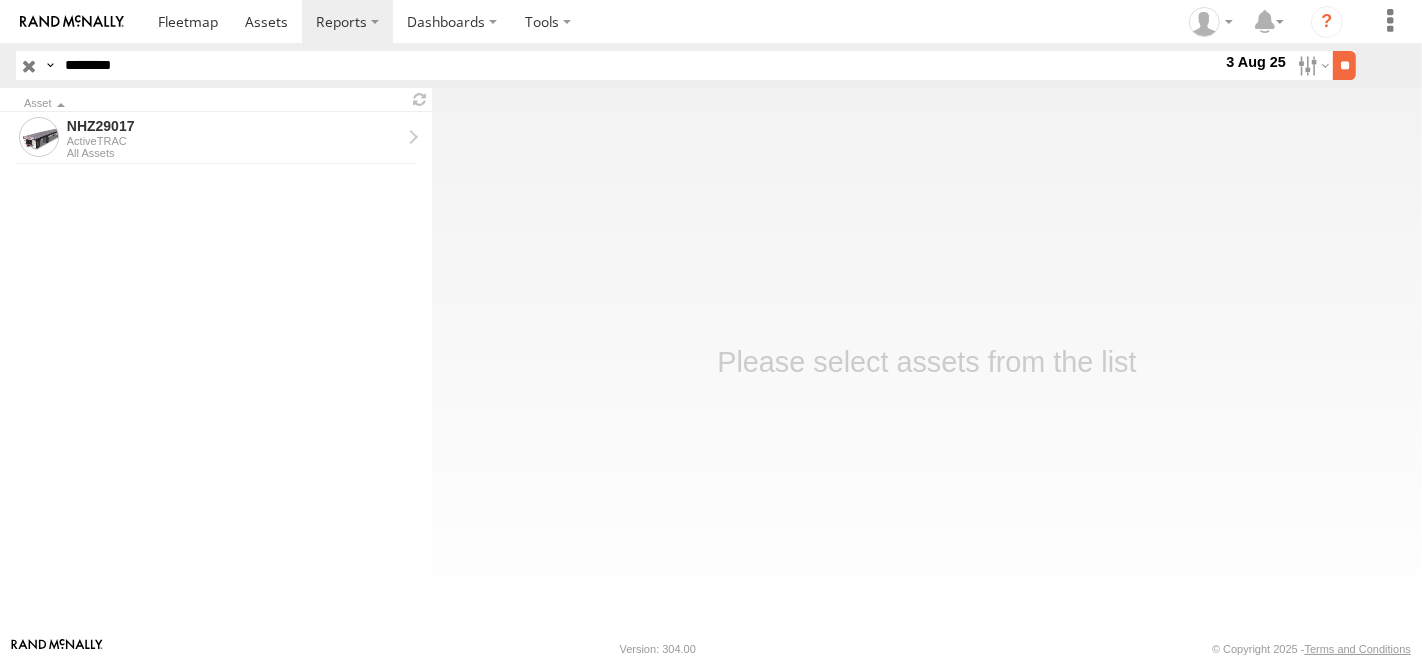 click on "**" at bounding box center [1344, 65] 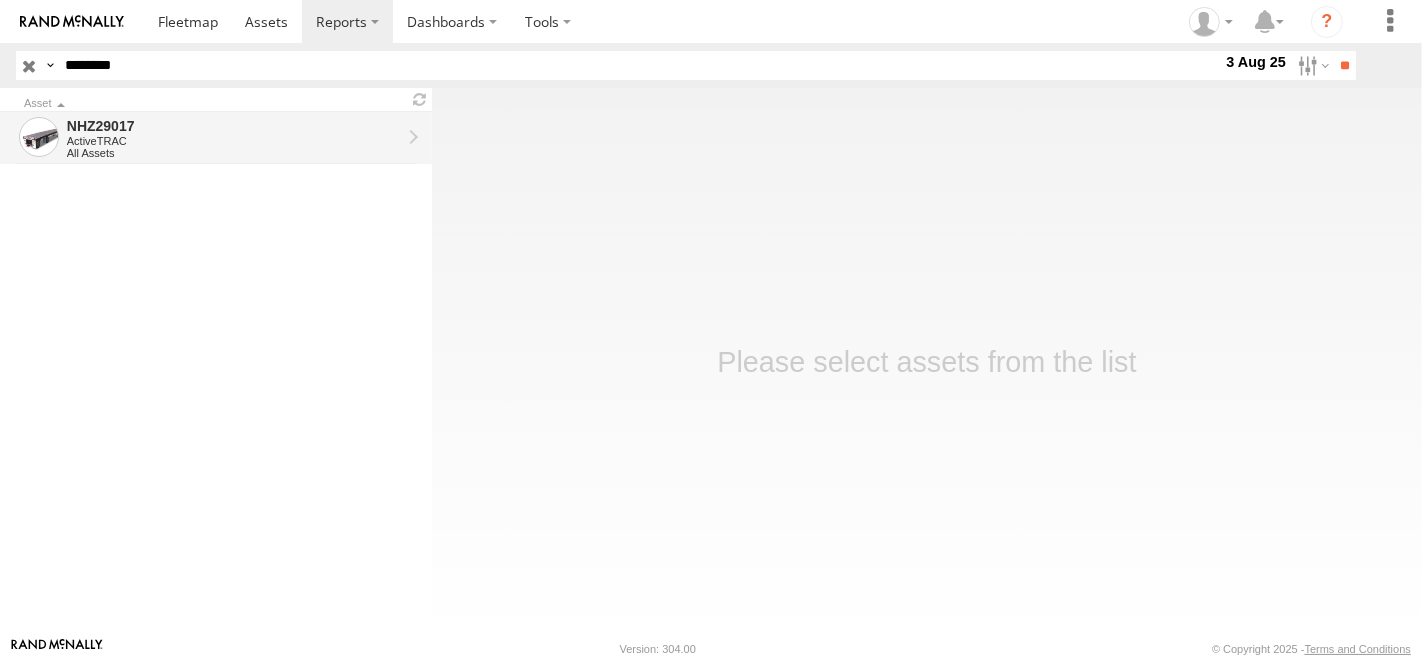 click on "NHZ29017" at bounding box center (234, 126) 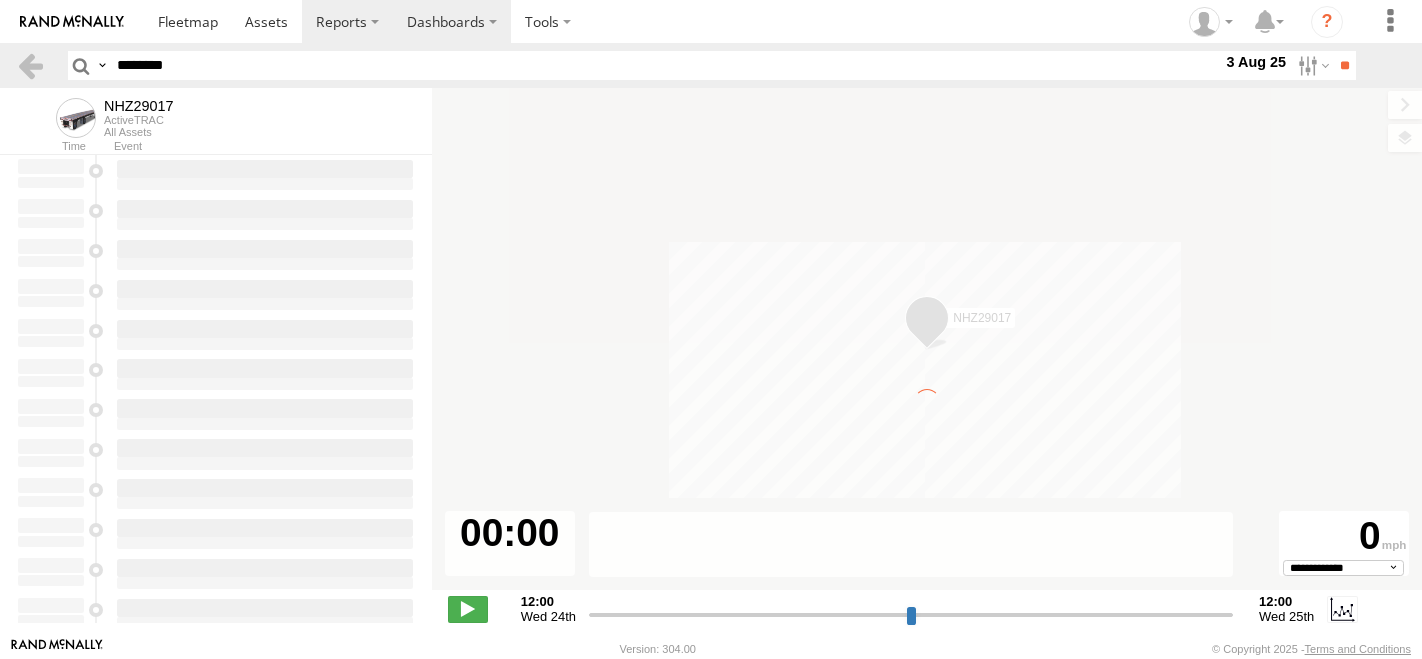 scroll, scrollTop: 0, scrollLeft: 0, axis: both 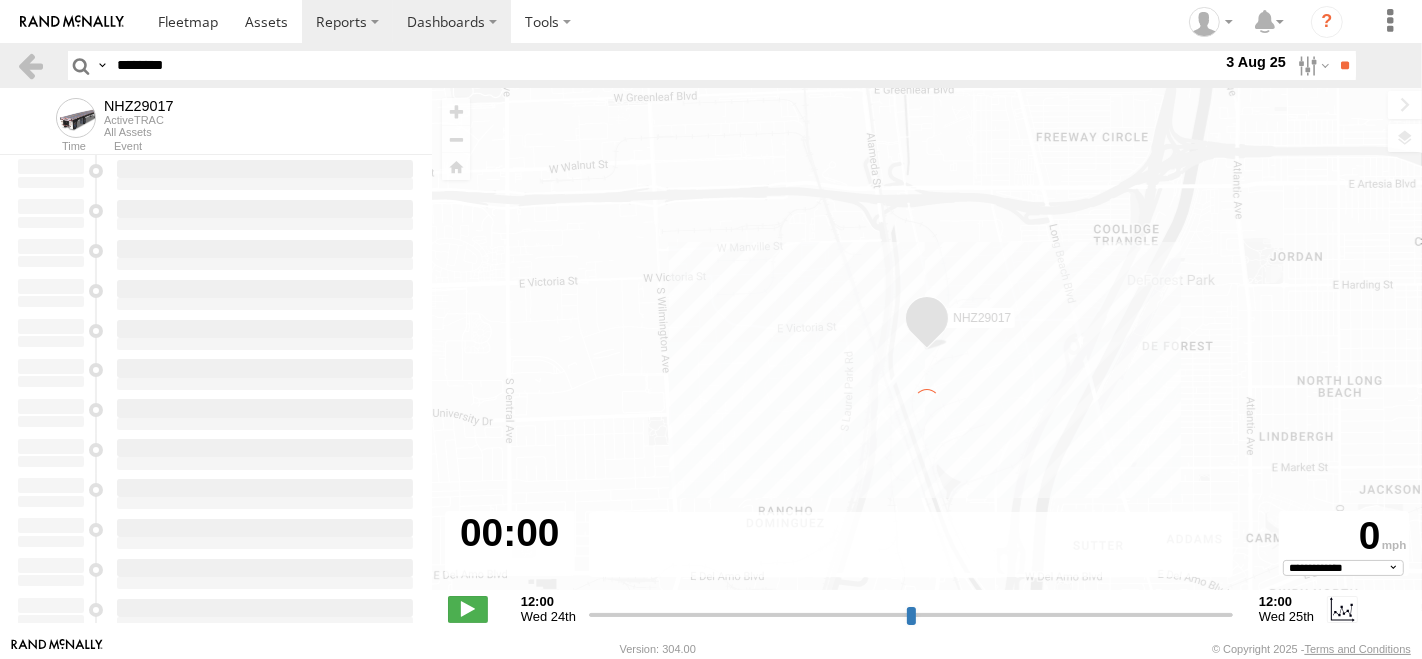type on "**********" 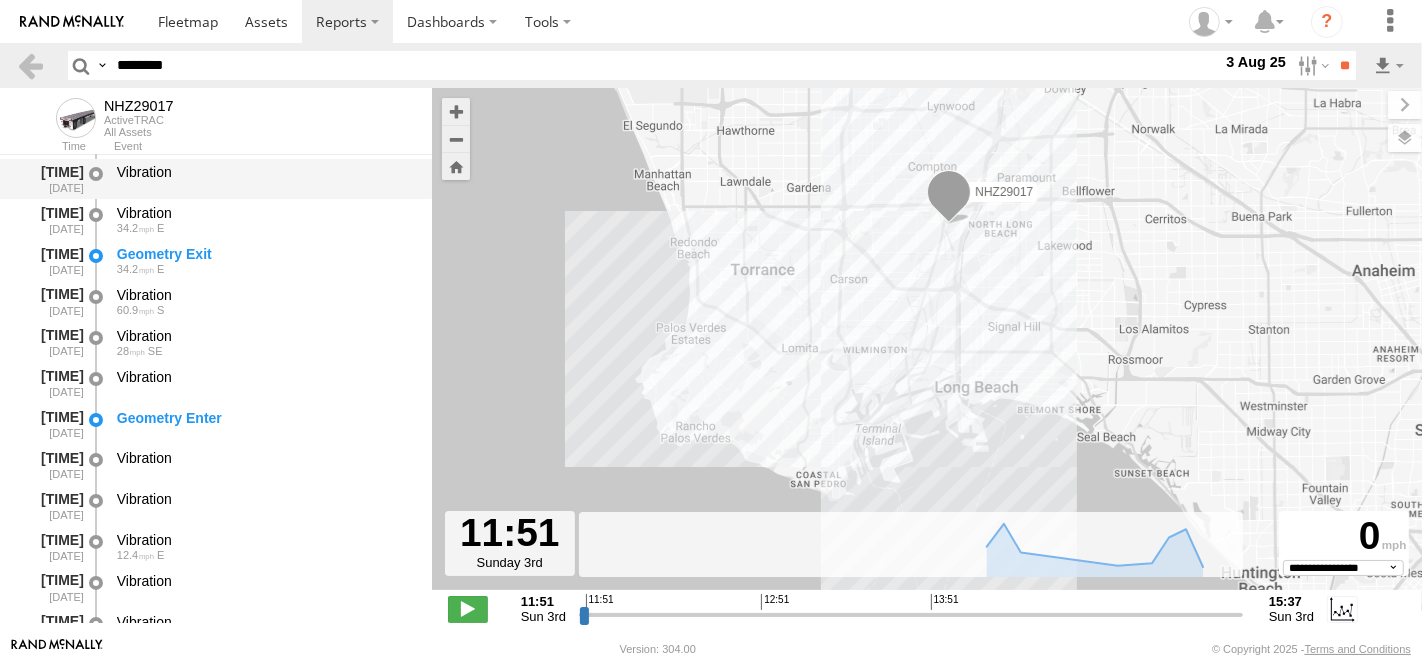 scroll, scrollTop: 222, scrollLeft: 0, axis: vertical 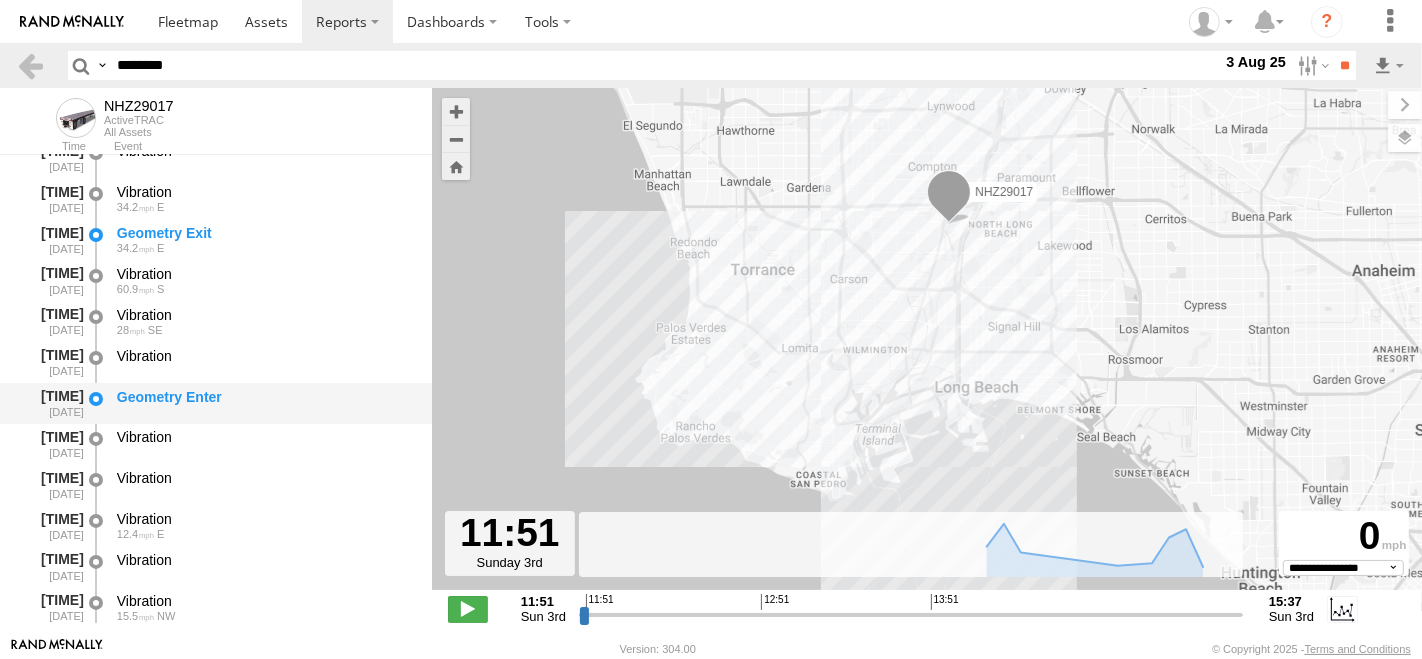 click on "Geometry Enter" at bounding box center (265, 397) 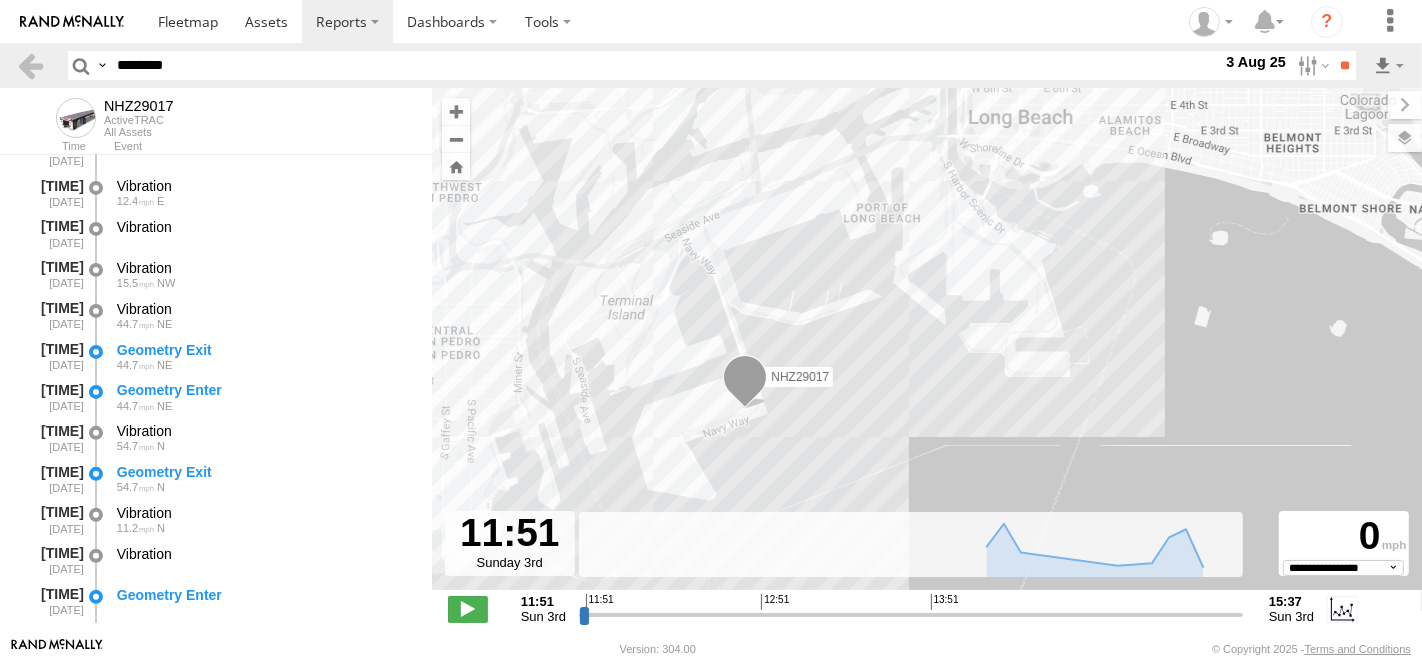 scroll, scrollTop: 444, scrollLeft: 0, axis: vertical 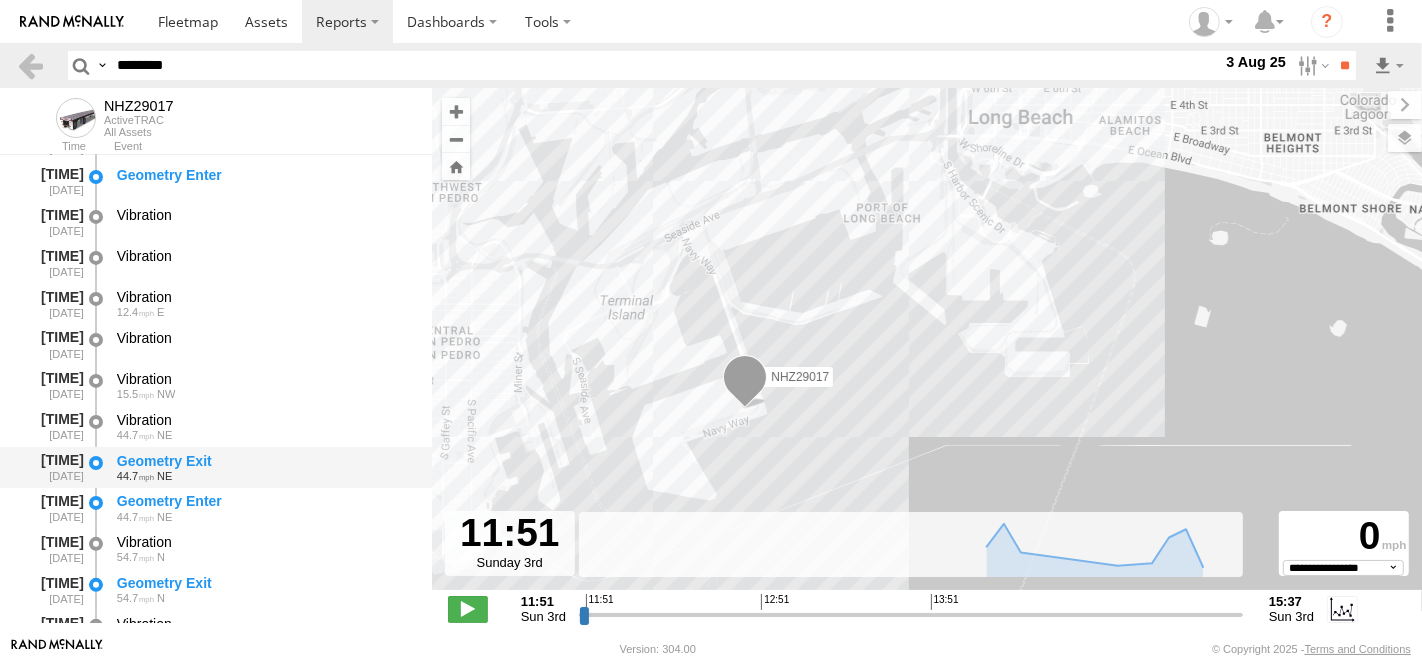 click on "15:13:43 08/03/2025
Geometry Exit
44.7
NE" at bounding box center (216, 467) 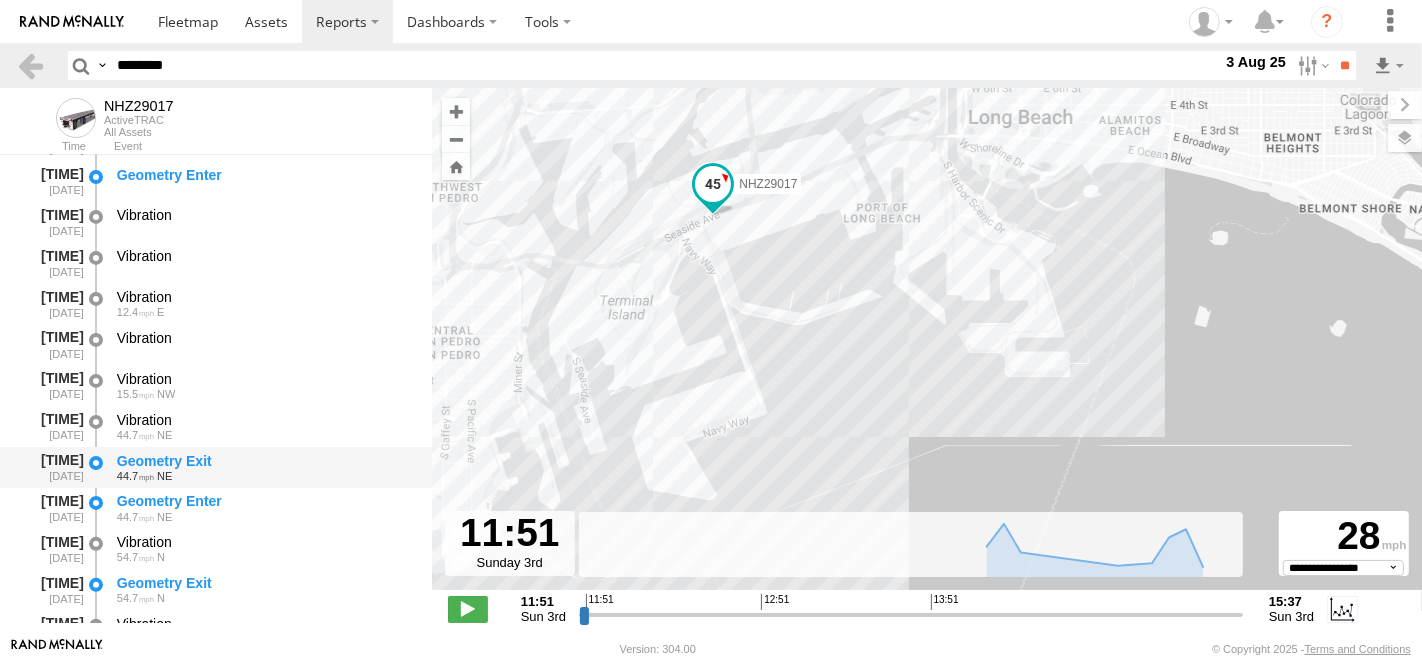 click on "Geometry Exit" at bounding box center [265, 461] 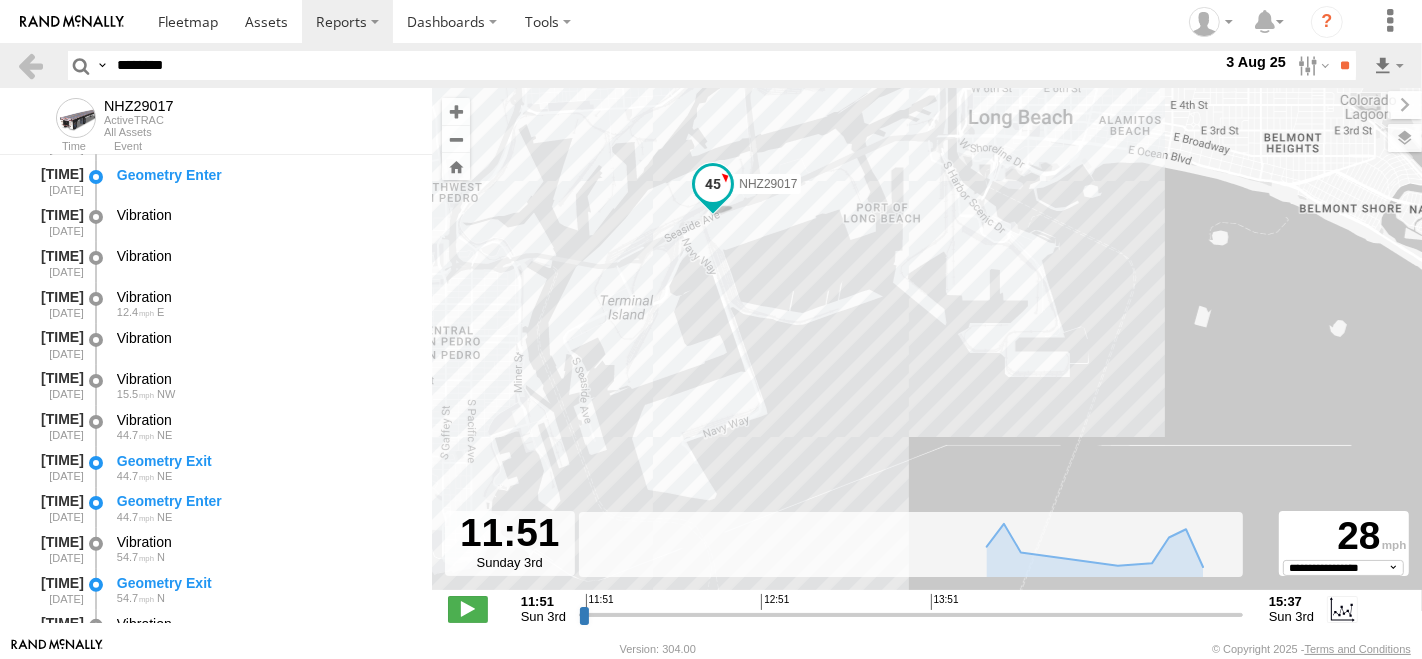 click on "********" at bounding box center [665, 65] 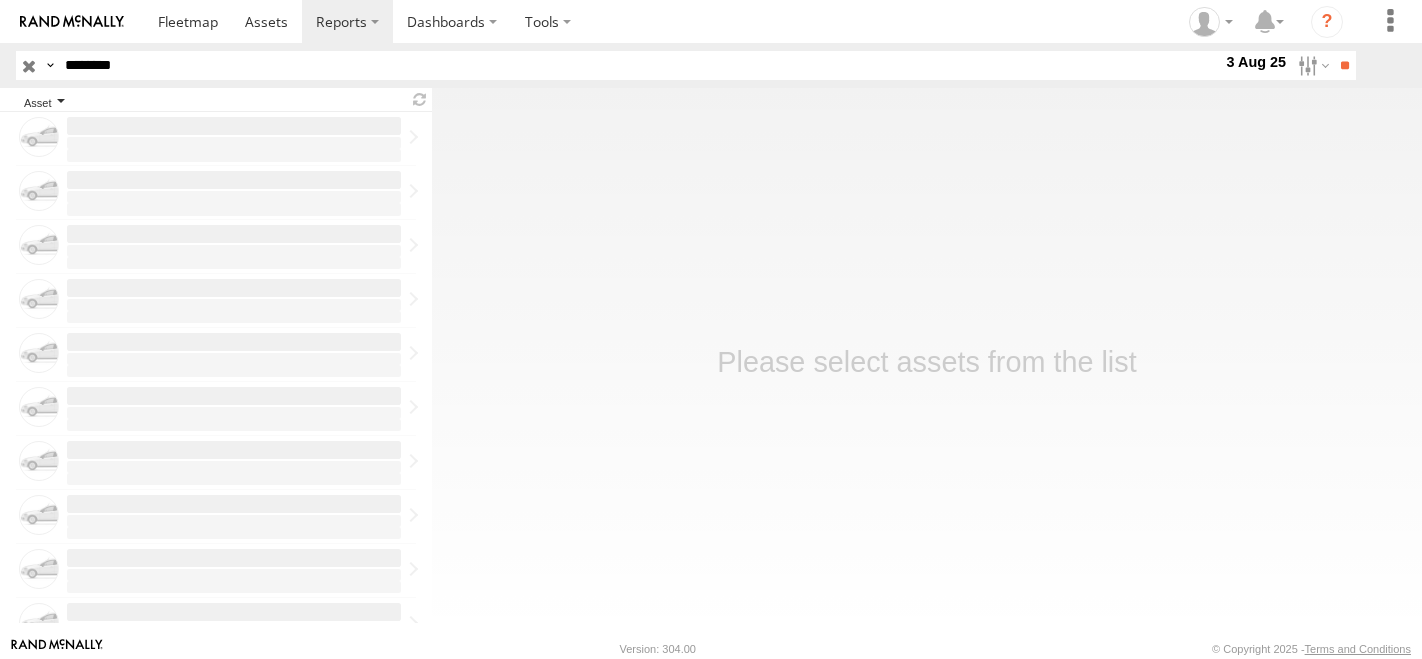 scroll, scrollTop: 0, scrollLeft: 0, axis: both 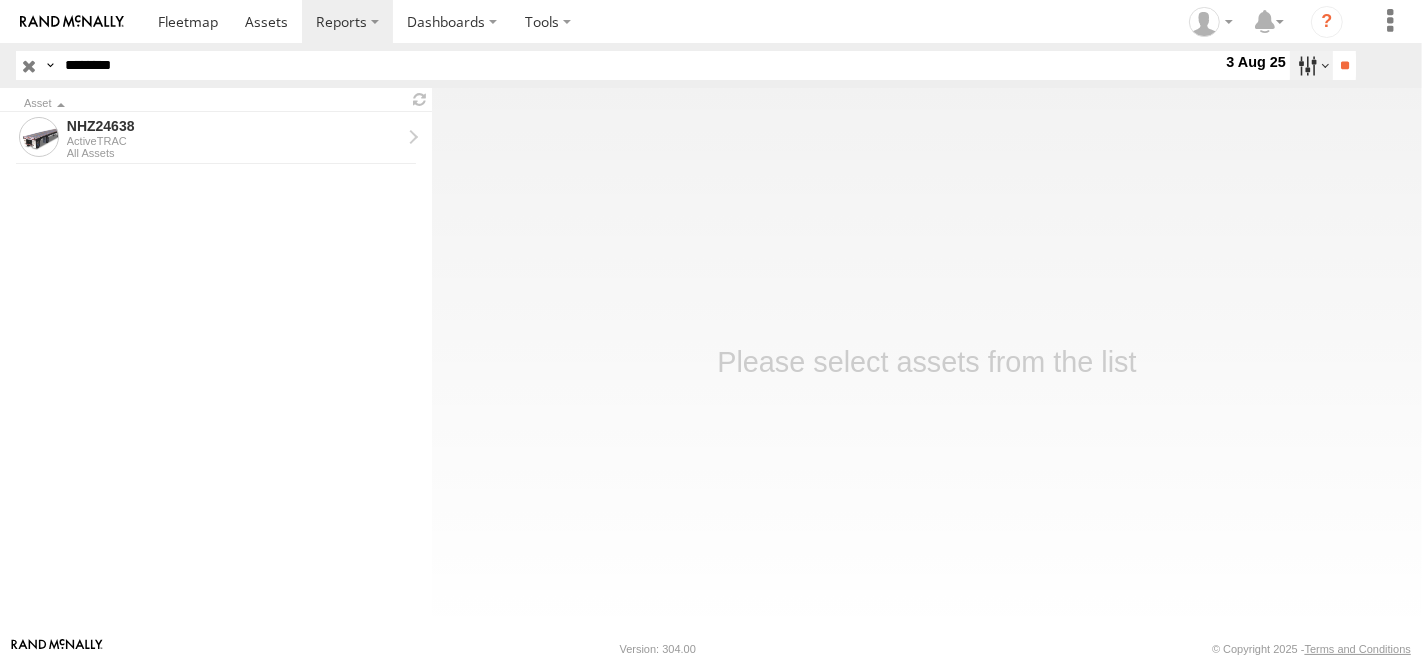 click at bounding box center [1311, 65] 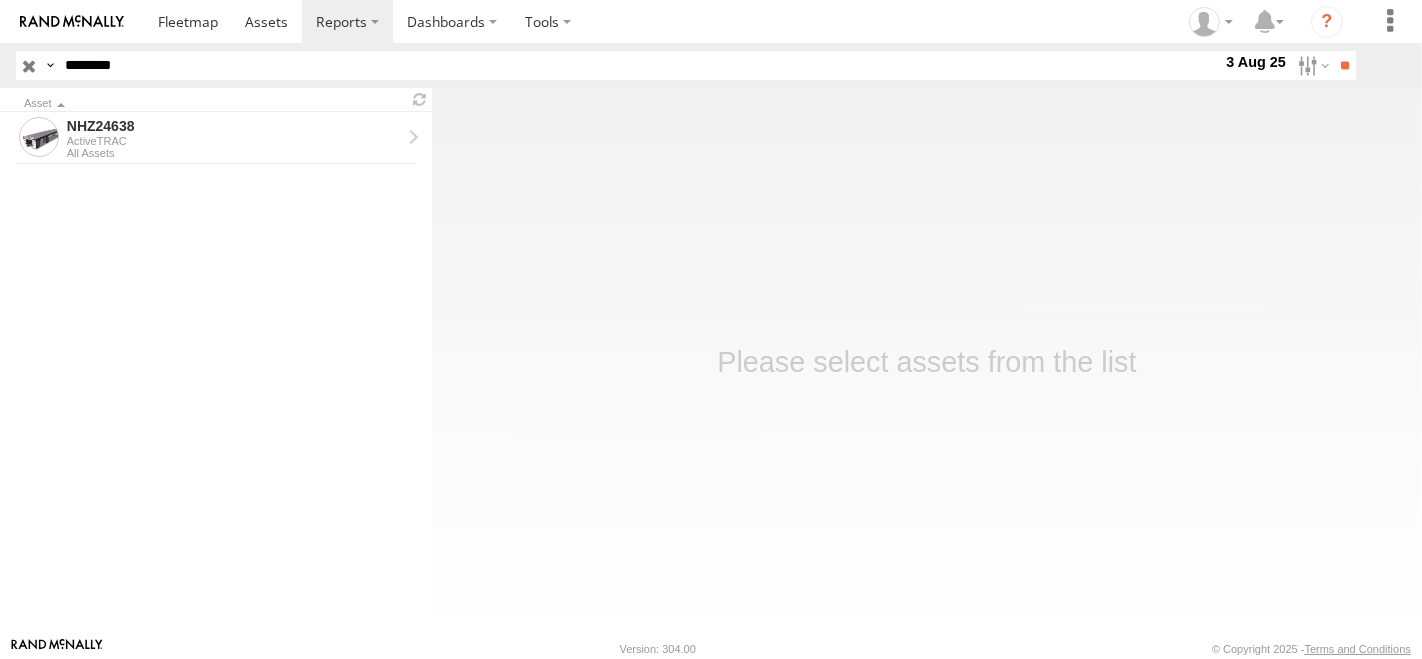 click at bounding box center [0, 0] 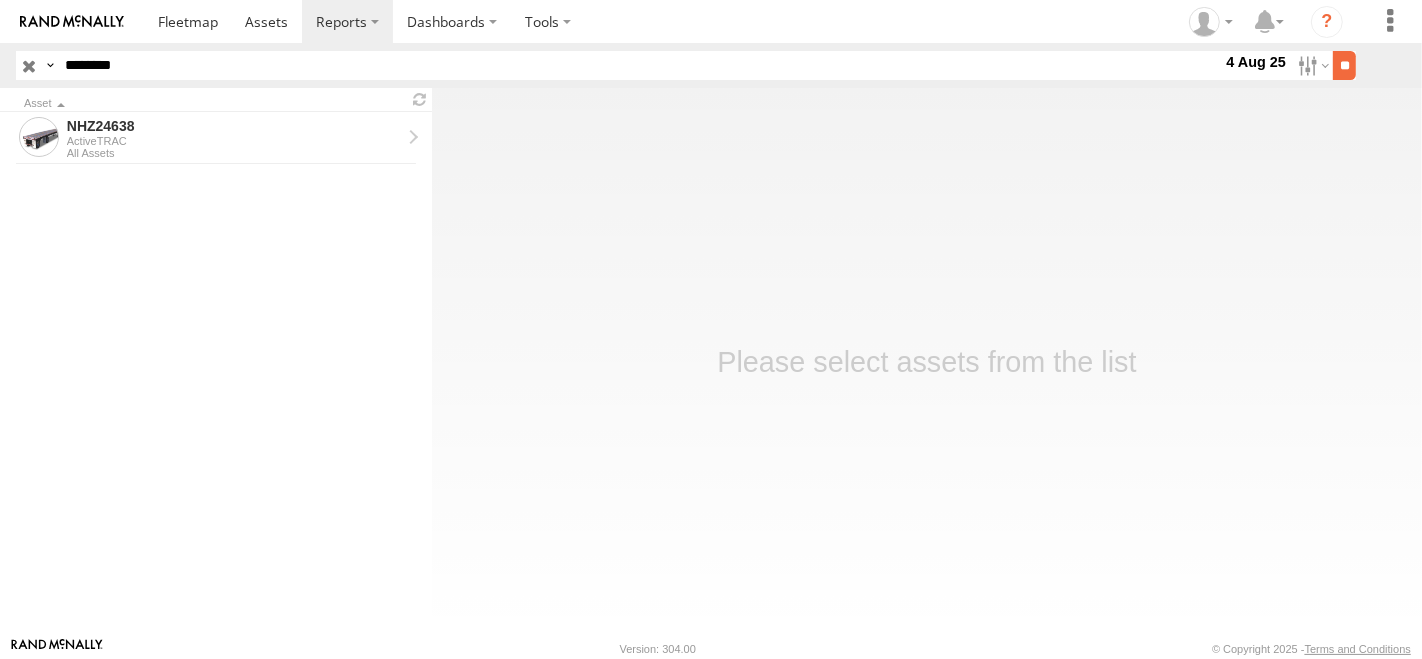 click on "**" at bounding box center (1344, 65) 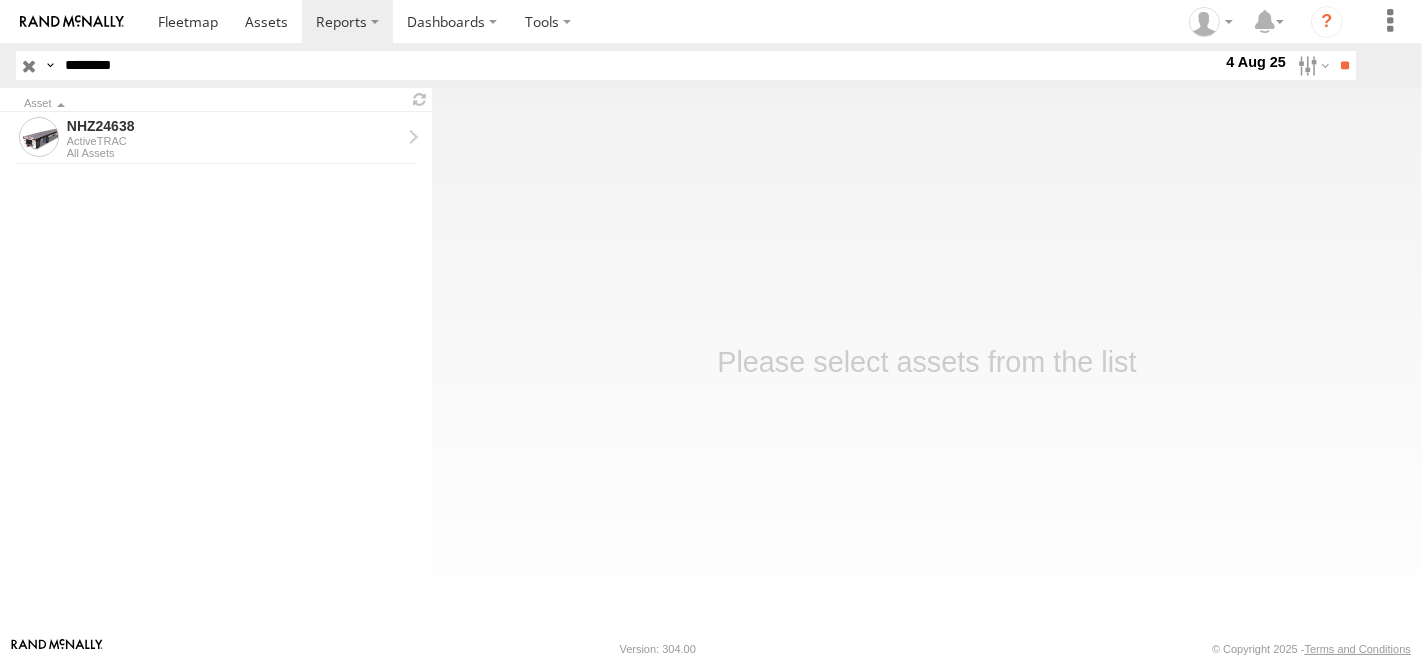 click on "ActiveTRAC" at bounding box center (234, 141) 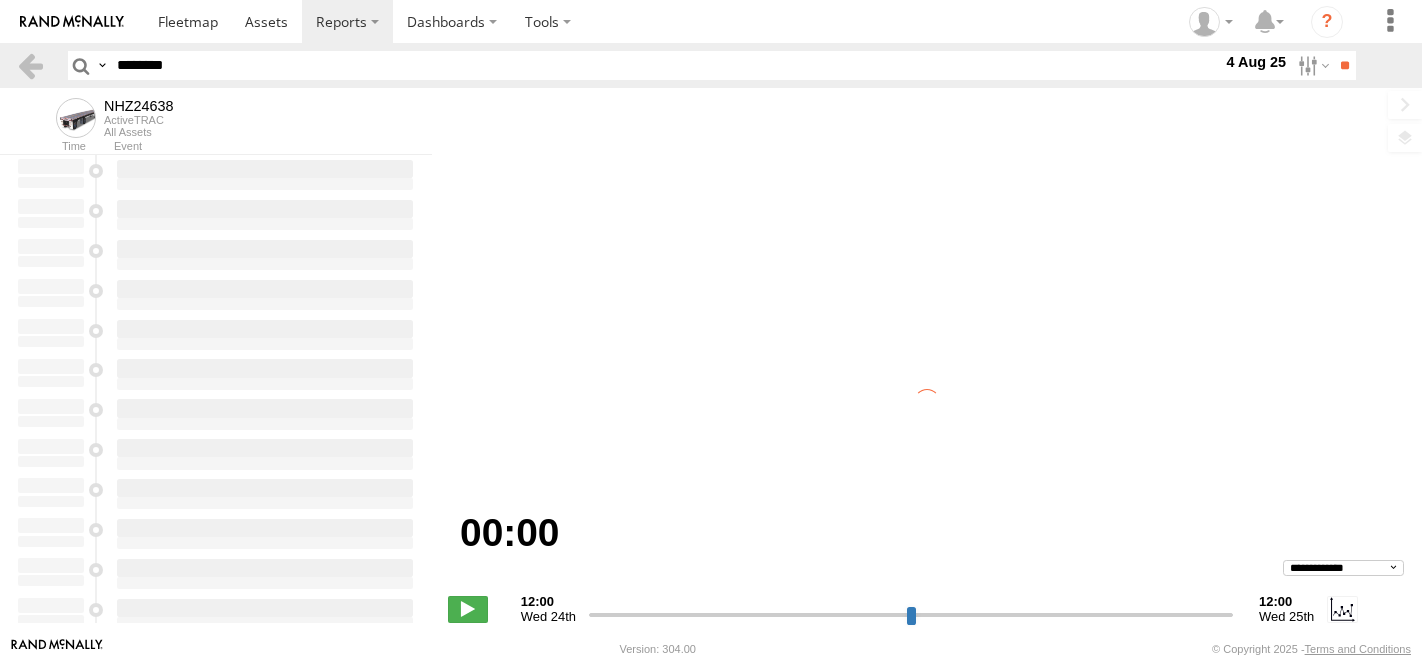 scroll, scrollTop: 0, scrollLeft: 0, axis: both 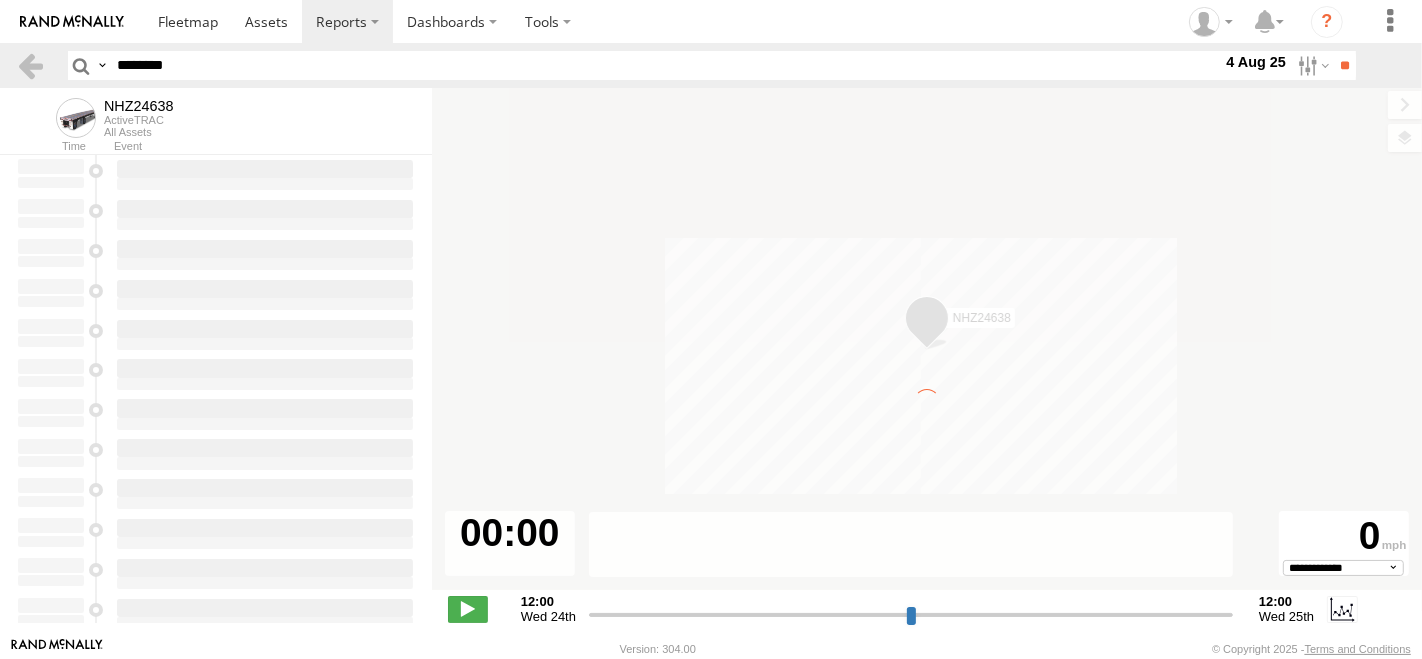 type on "**********" 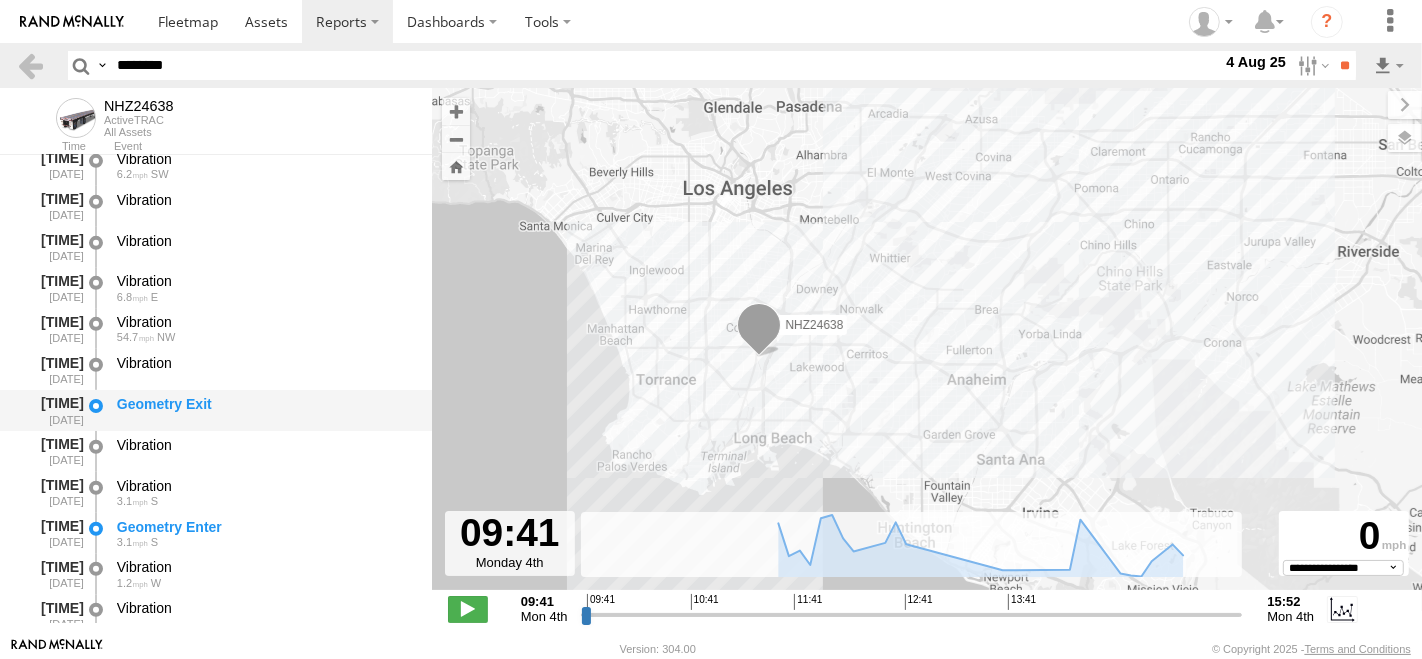 scroll, scrollTop: 1000, scrollLeft: 0, axis: vertical 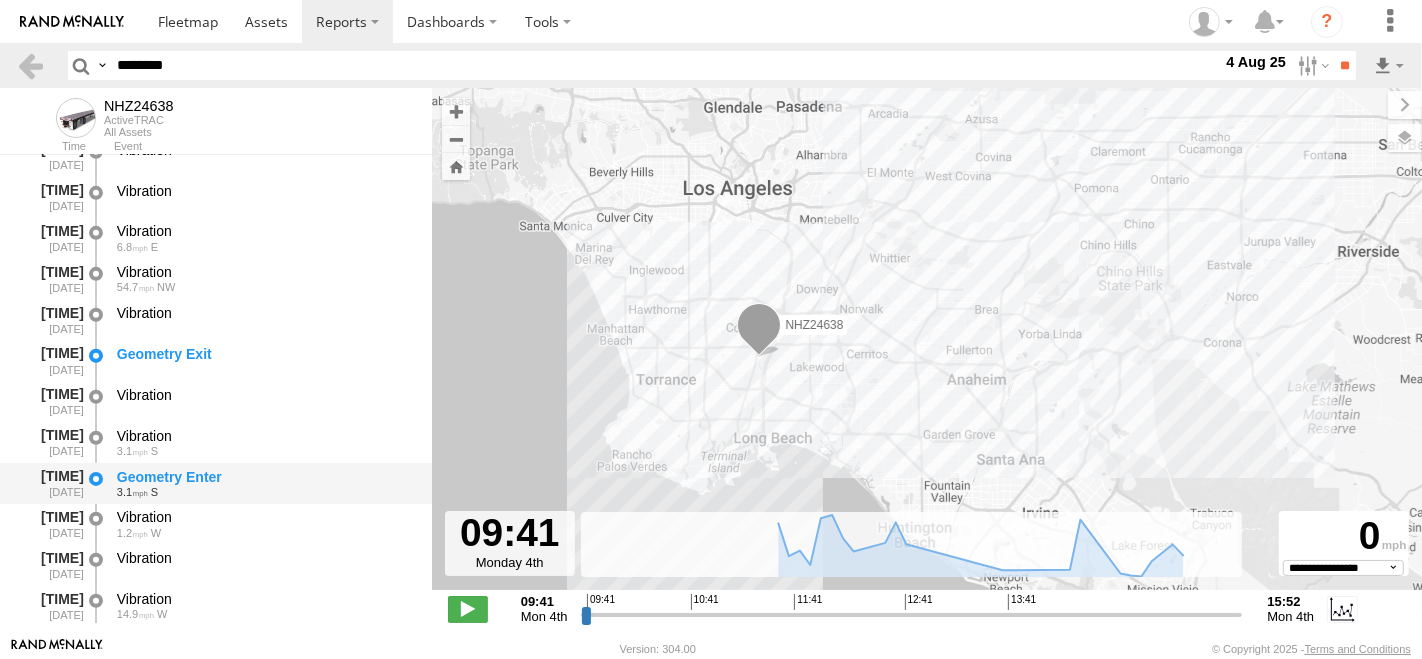 click on "Geometry Enter" at bounding box center [265, 477] 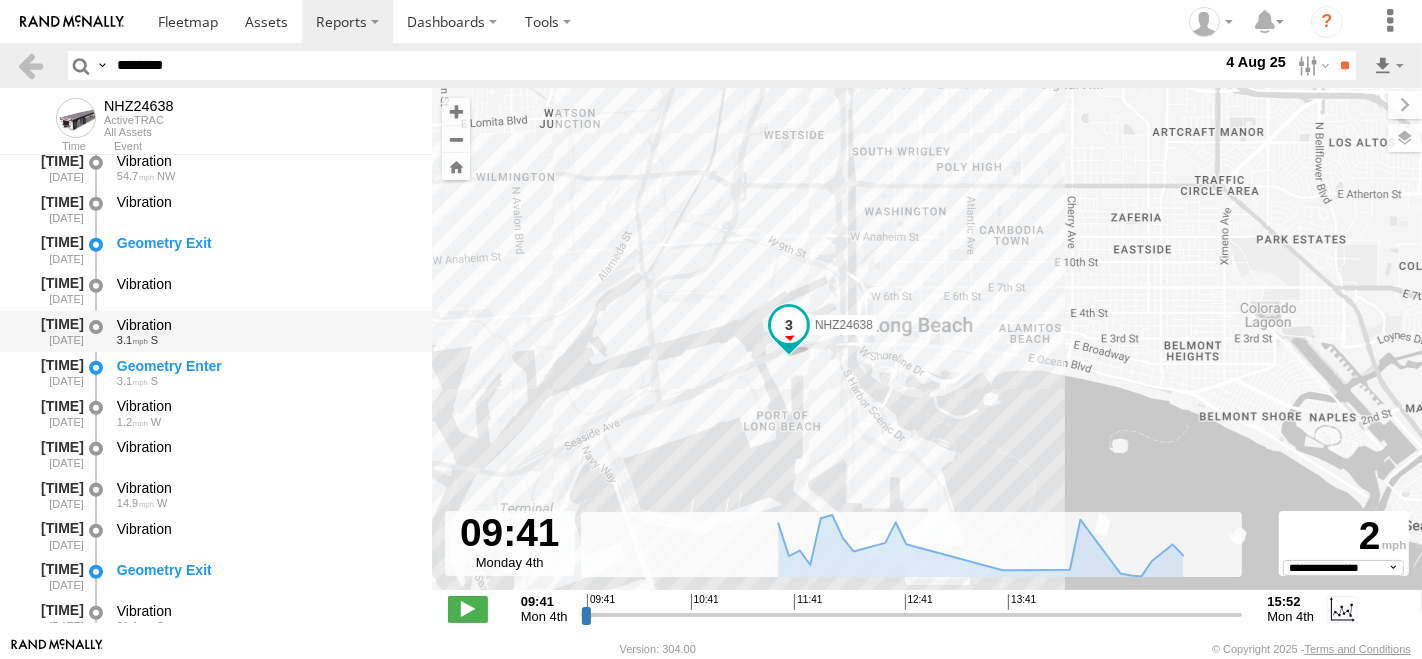 scroll, scrollTop: 1222, scrollLeft: 0, axis: vertical 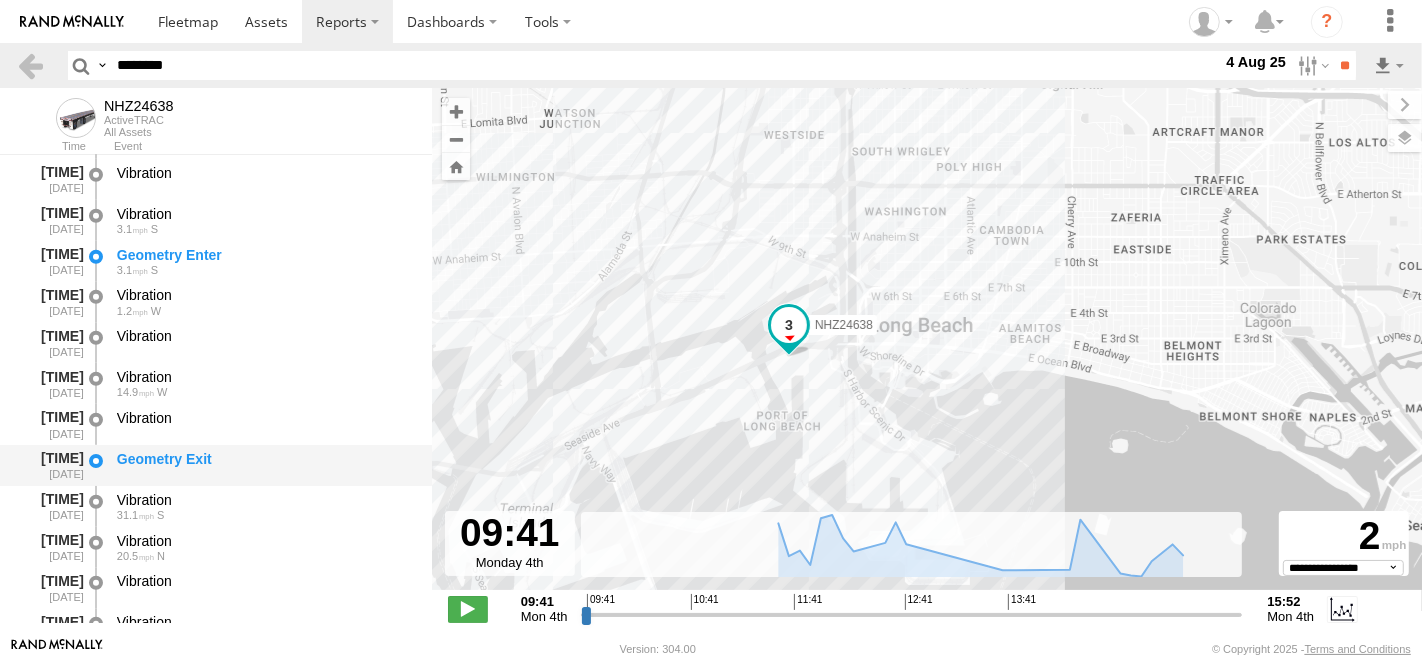 click on "Geometry Exit" at bounding box center (265, 459) 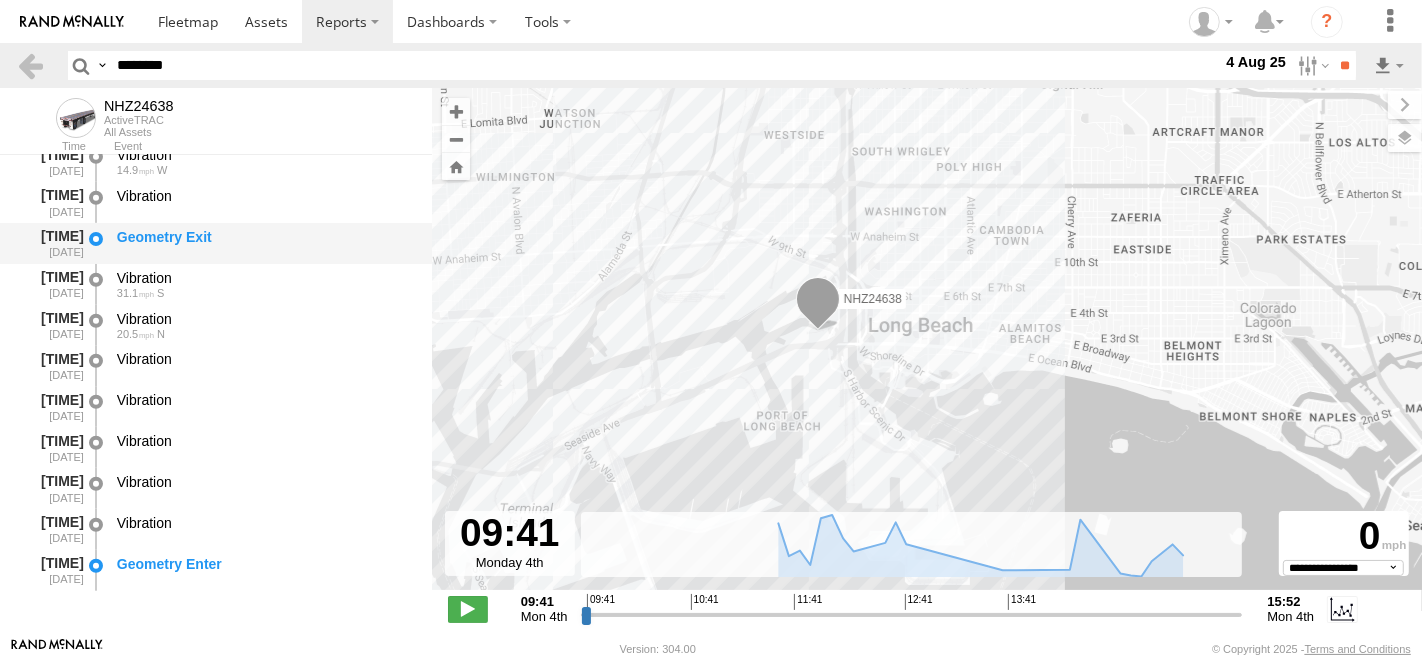 scroll, scrollTop: 1445, scrollLeft: 0, axis: vertical 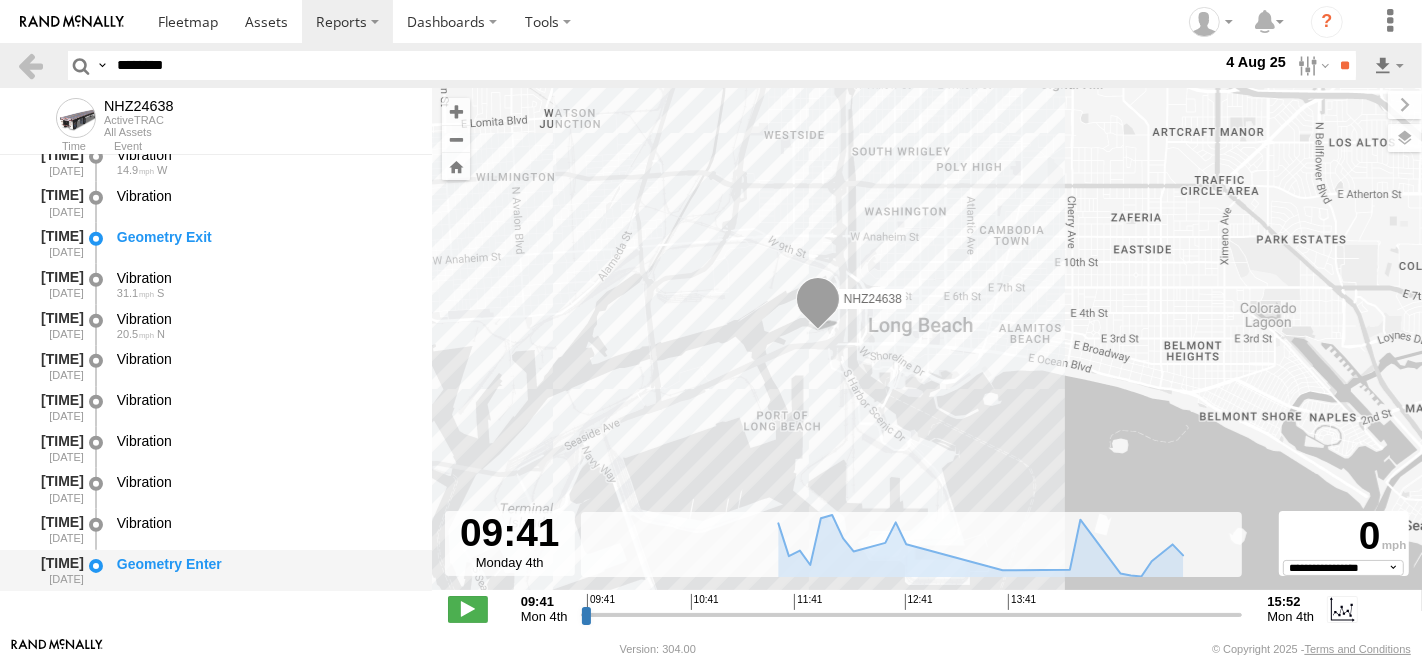 click on "Geometry Enter" at bounding box center [265, 564] 